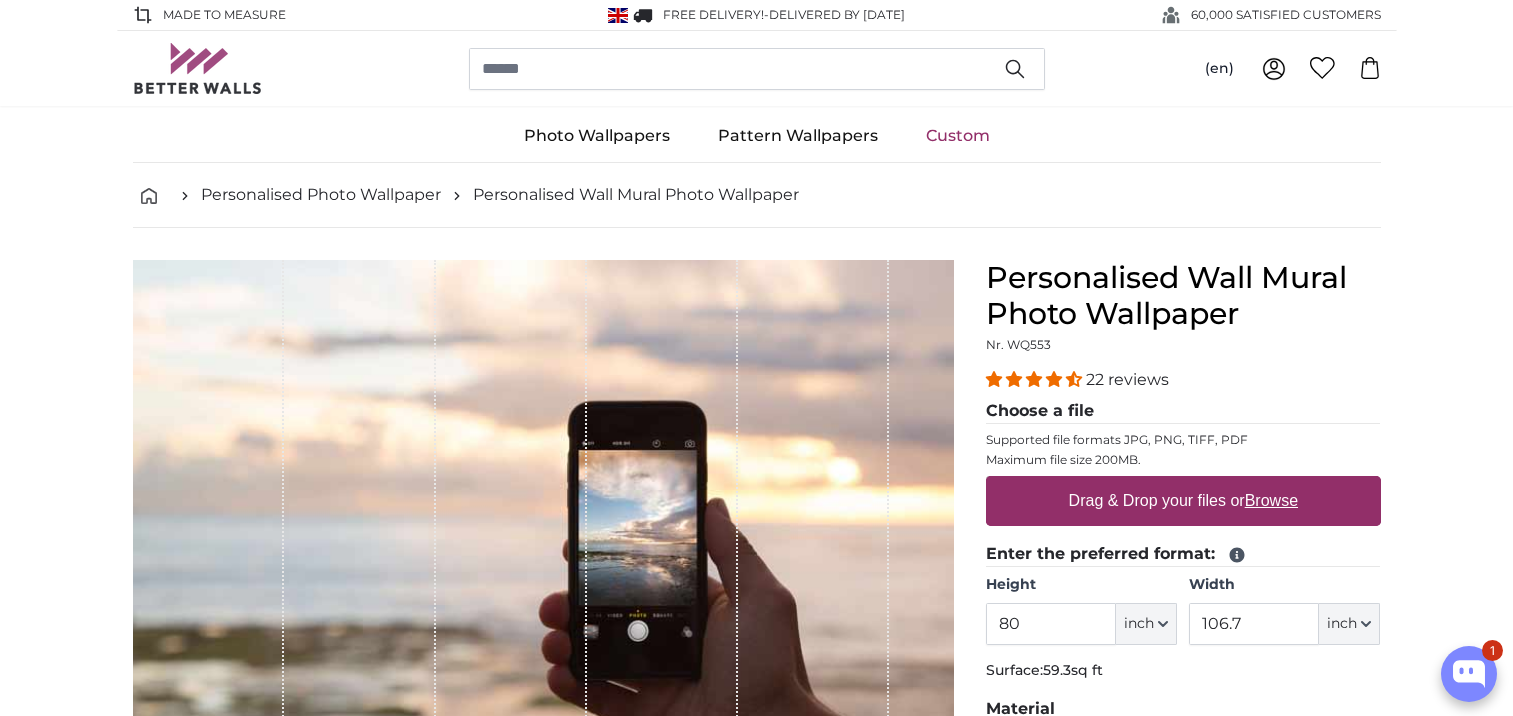 scroll, scrollTop: 0, scrollLeft: 0, axis: both 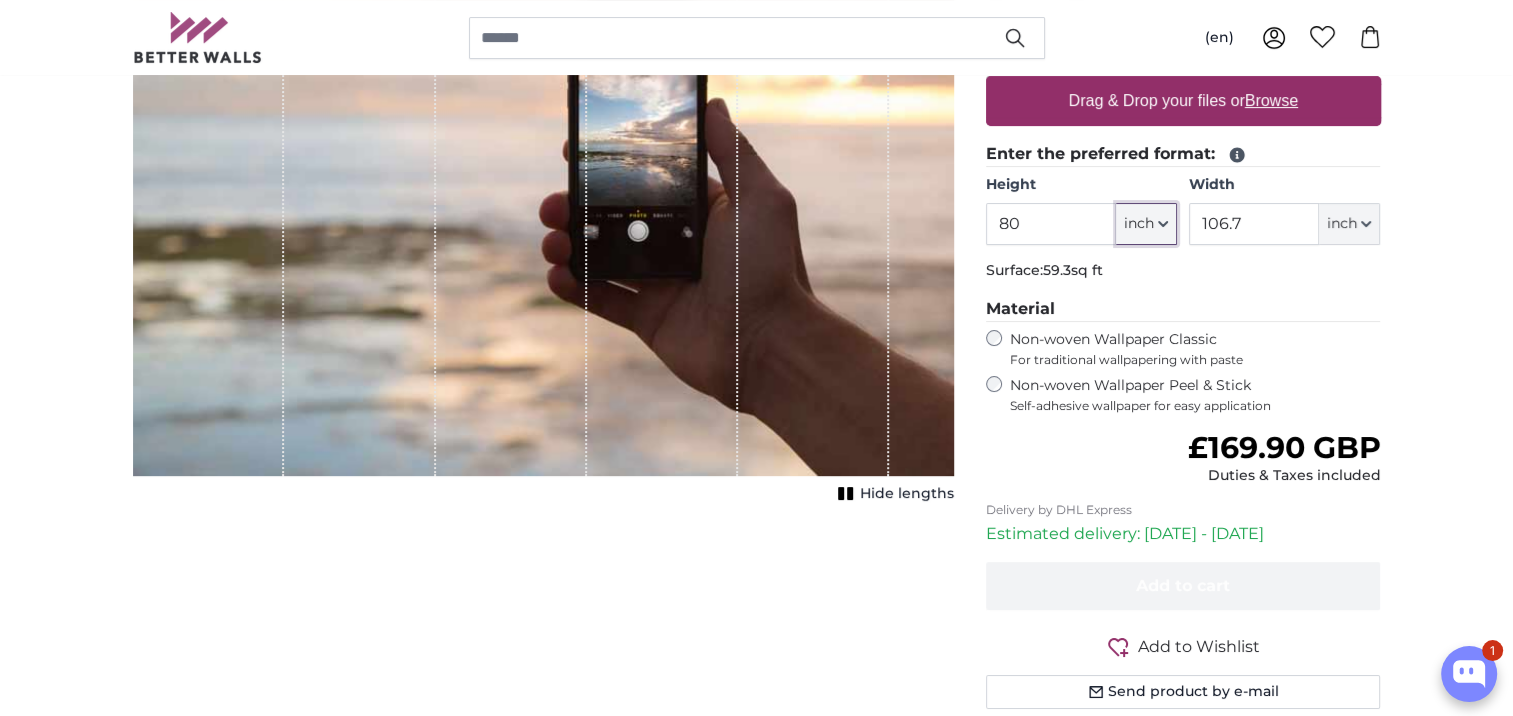 click on "inch" 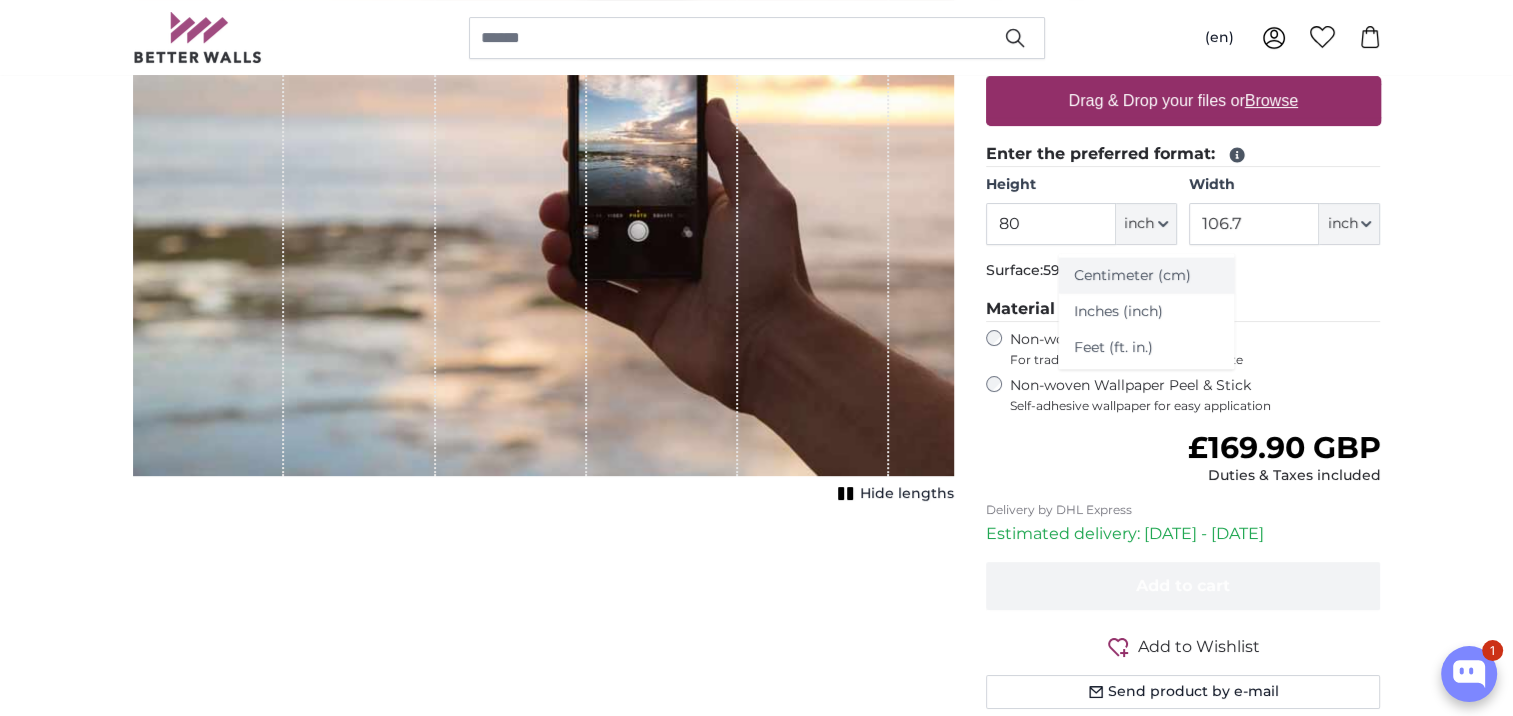 click on "Centimeter (cm)" 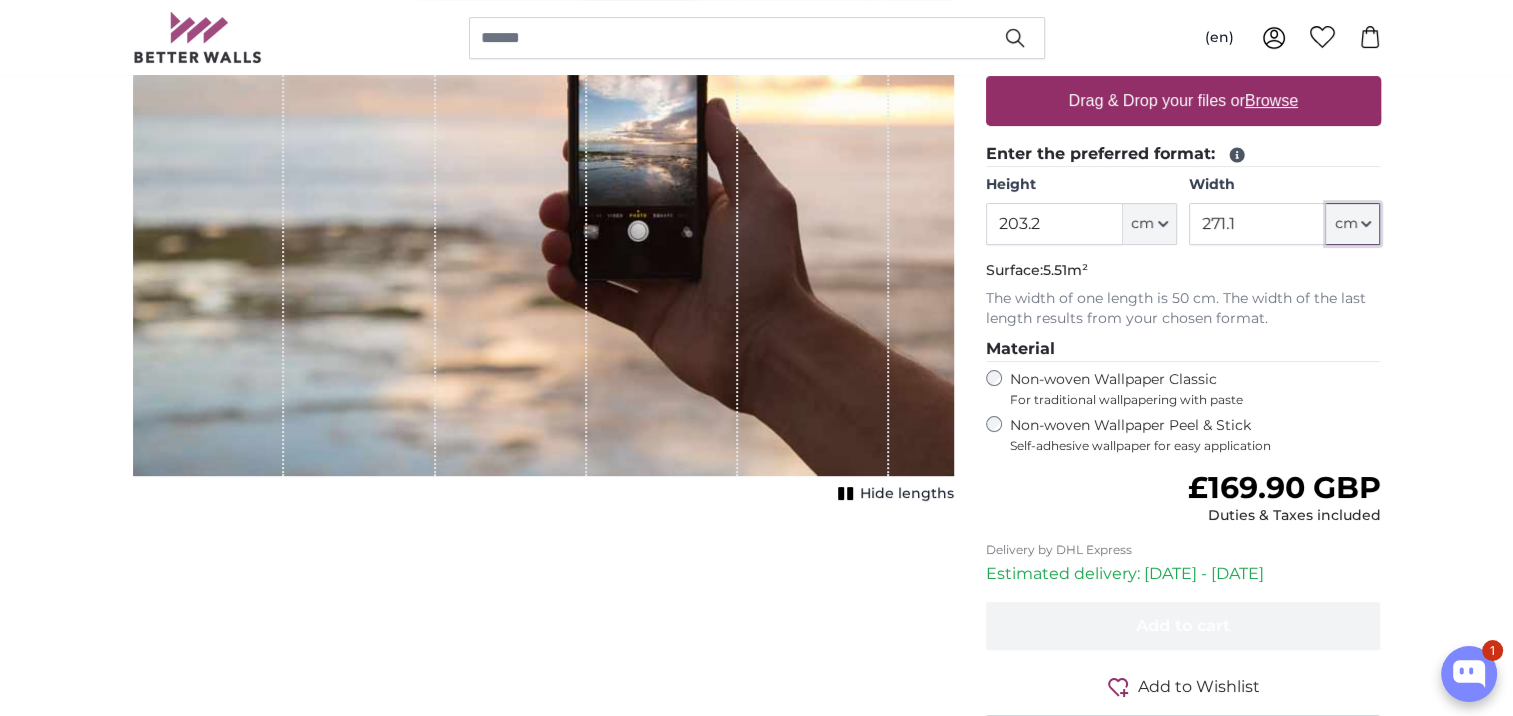 click on "cm" 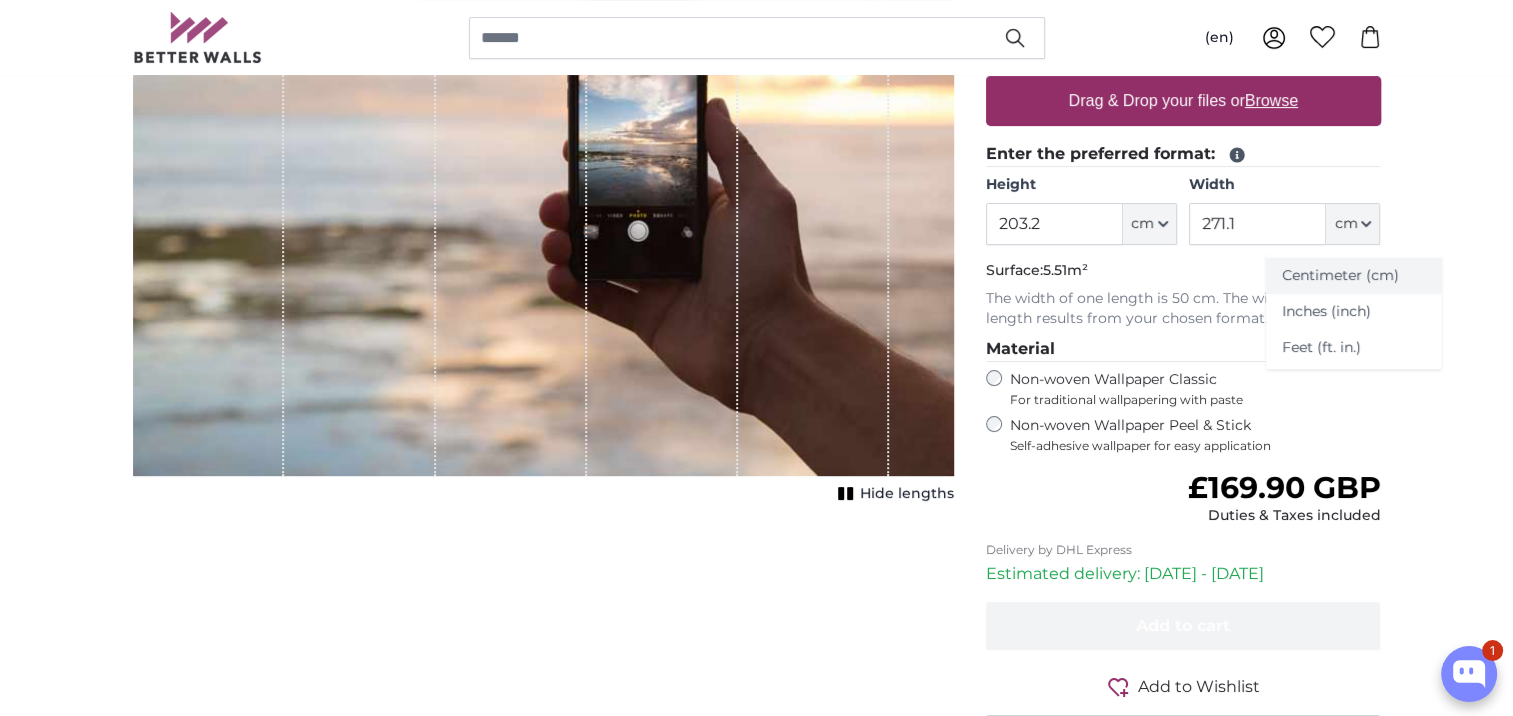 click on "Centimeter (cm)" 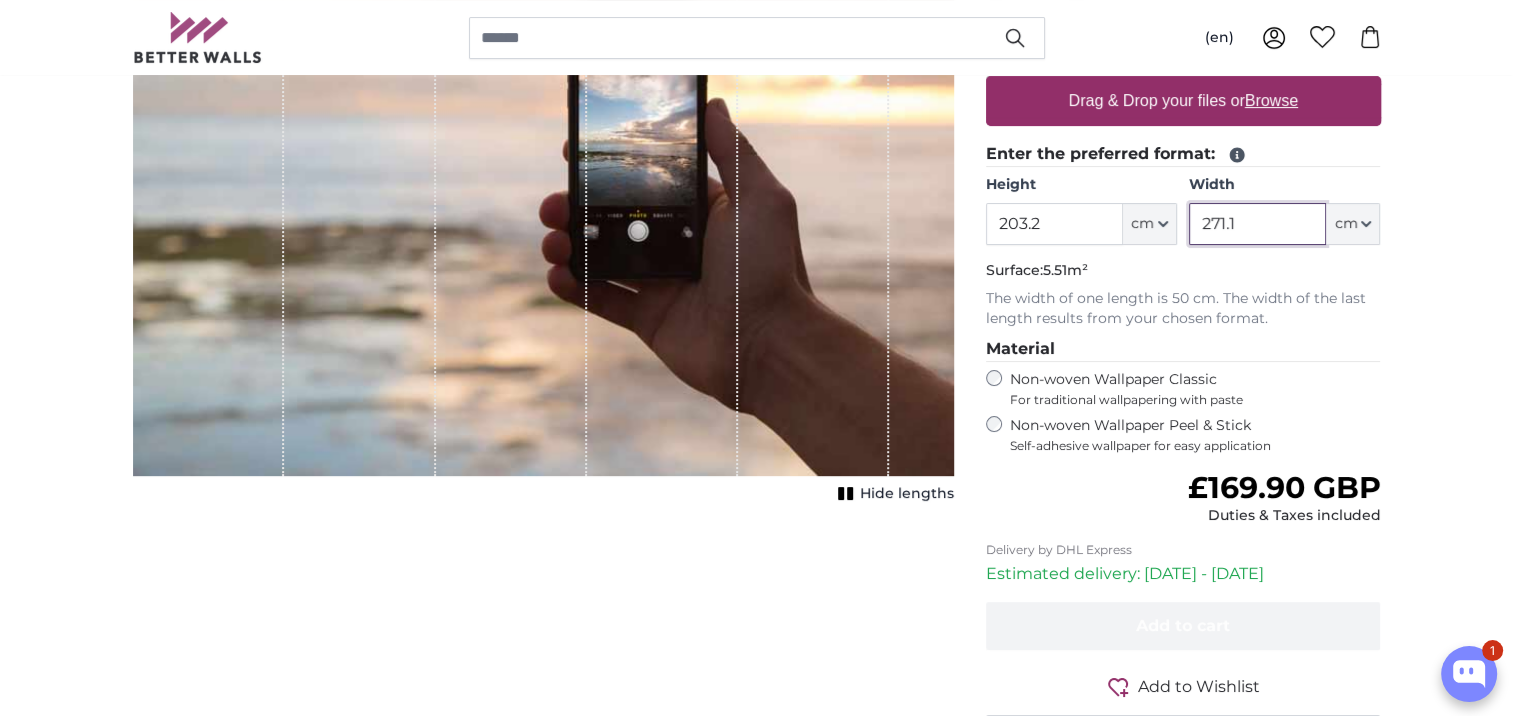 drag, startPoint x: 1250, startPoint y: 228, endPoint x: 1121, endPoint y: 245, distance: 130.11533 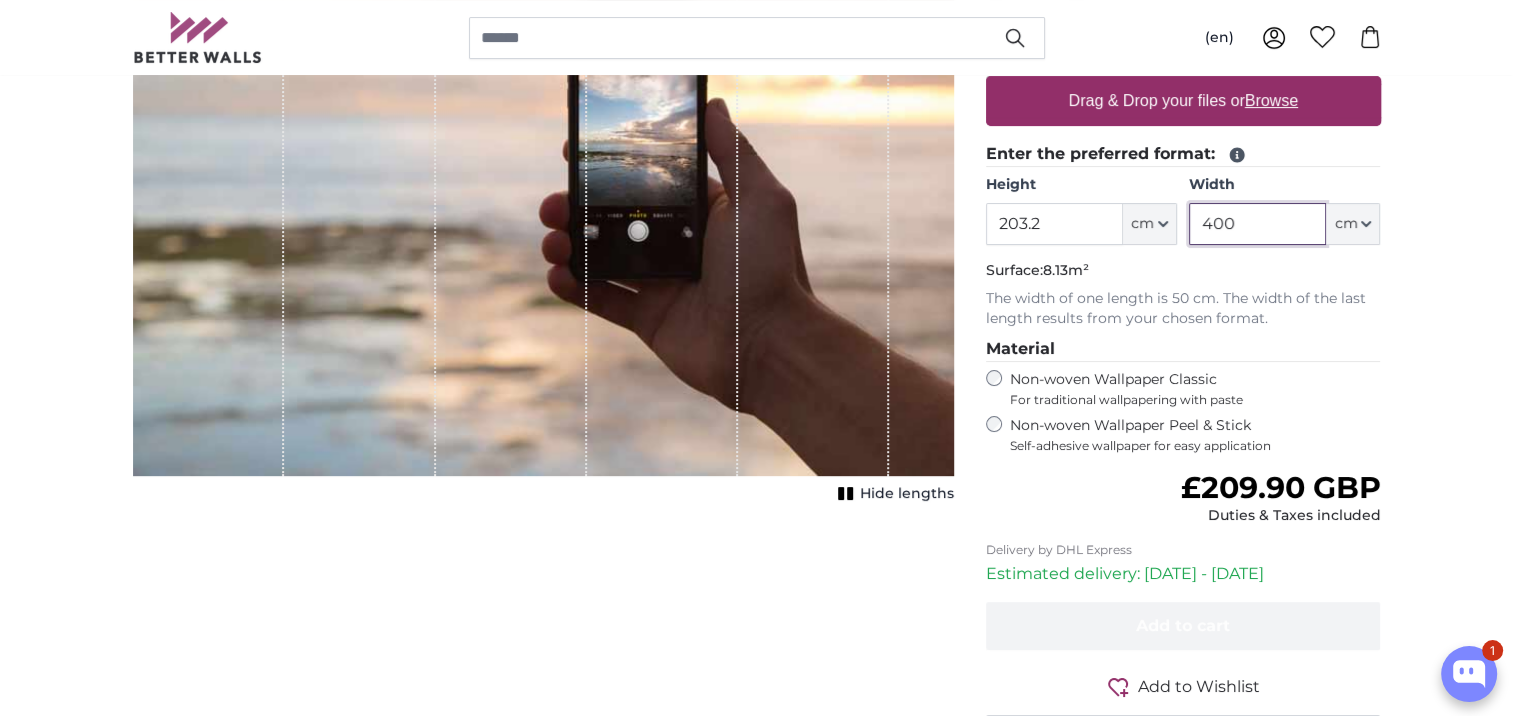 type on "400" 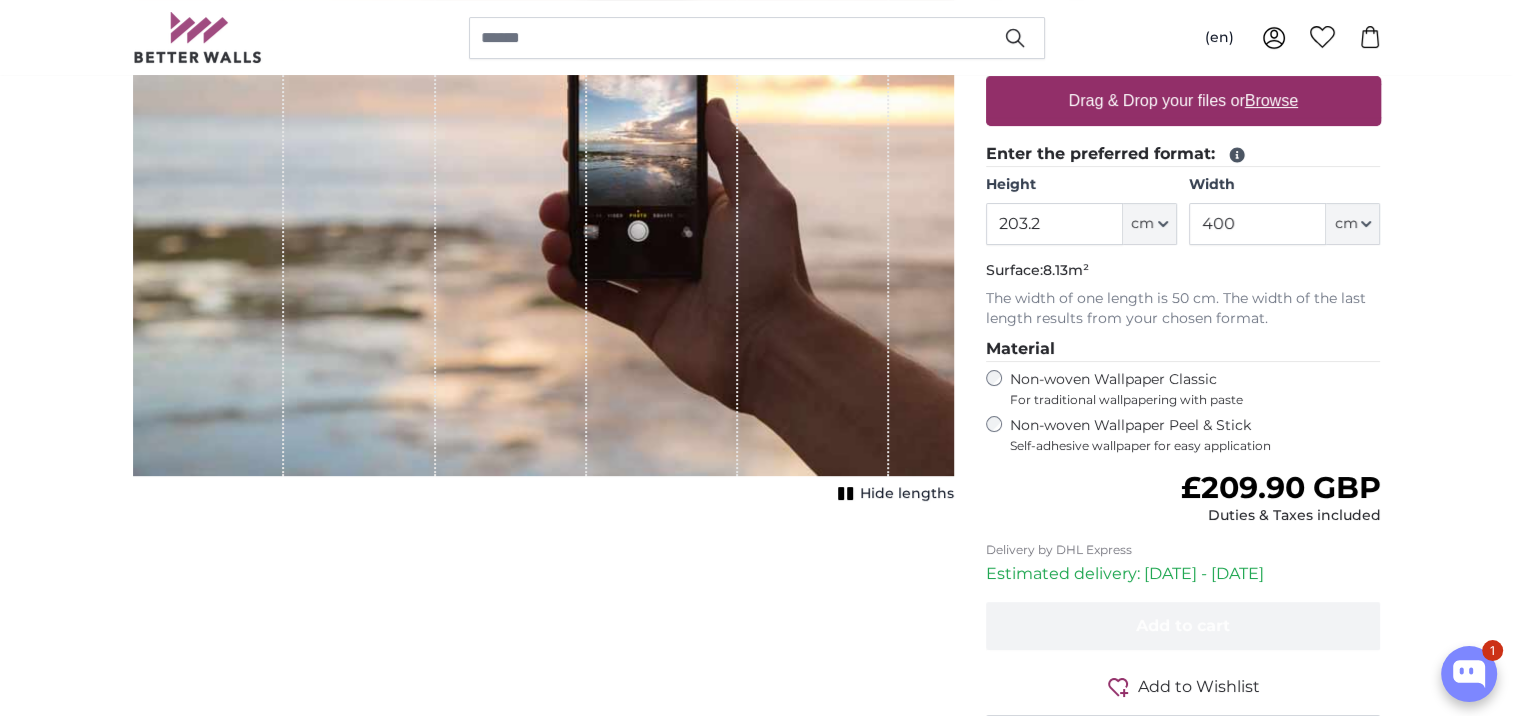 click on "Personalised Photo Wallpaper
Personalised Wall Mural Photo Wallpaper
Personalised Wall Mural Photo Wallpaper
Cancel
Crop image" at bounding box center [756, 2174] 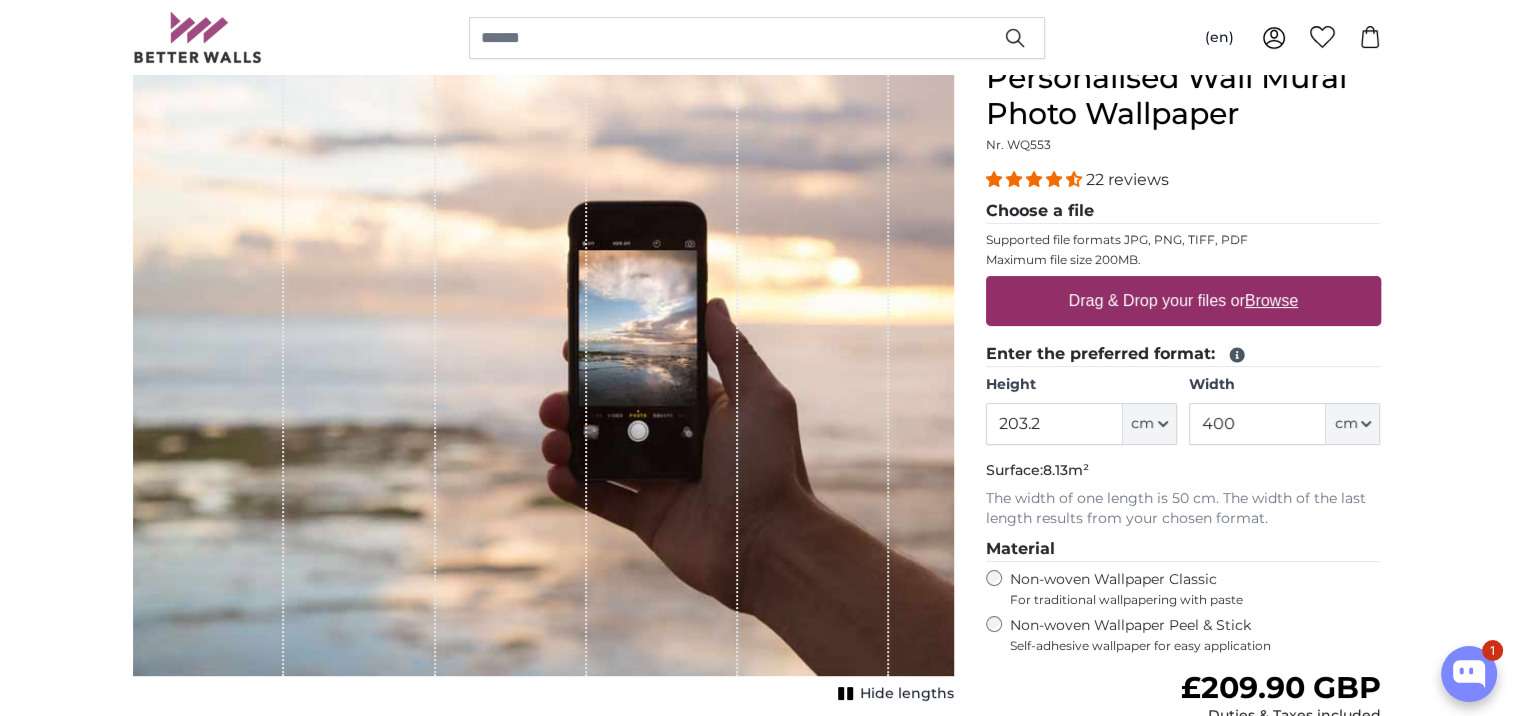 scroll, scrollTop: 100, scrollLeft: 0, axis: vertical 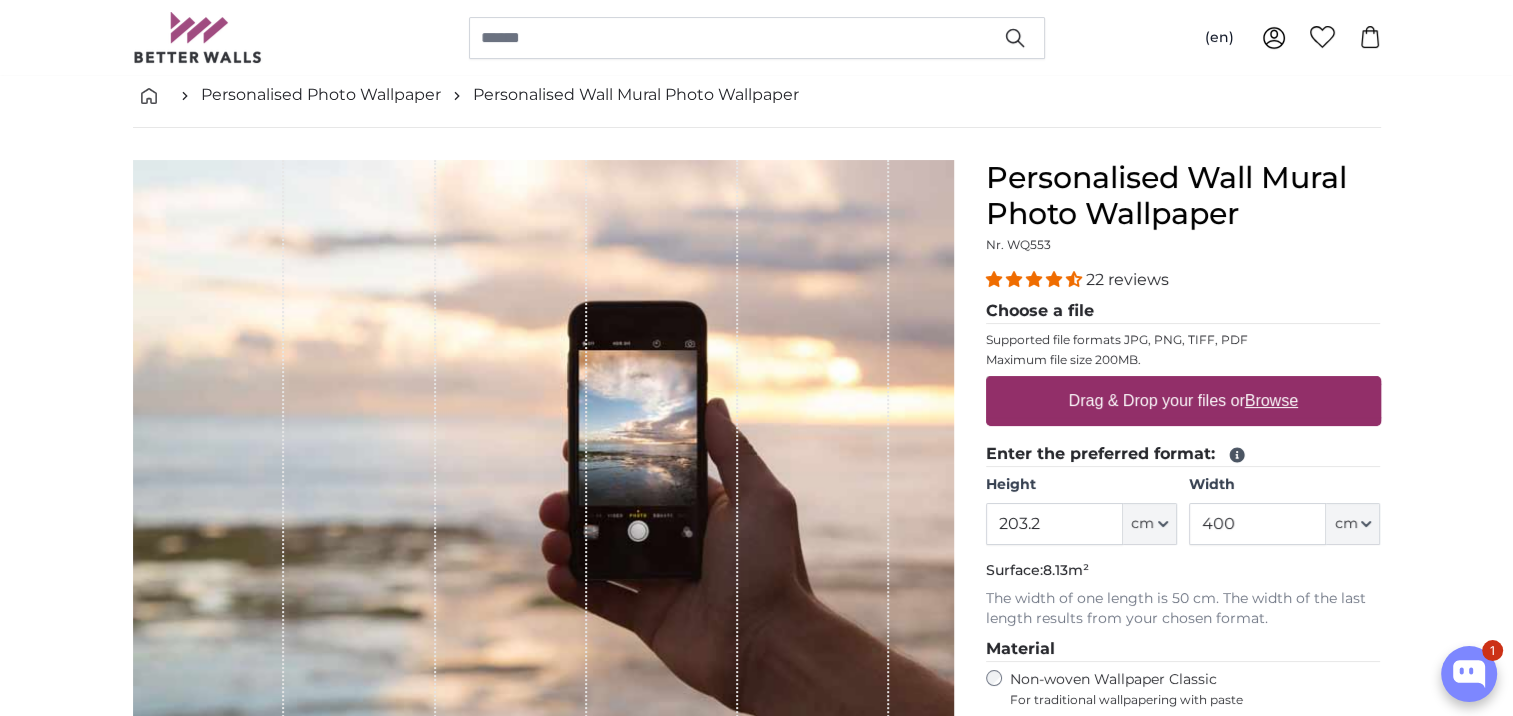 click on "Drag & Drop your files or  Browse" at bounding box center (1182, 401) 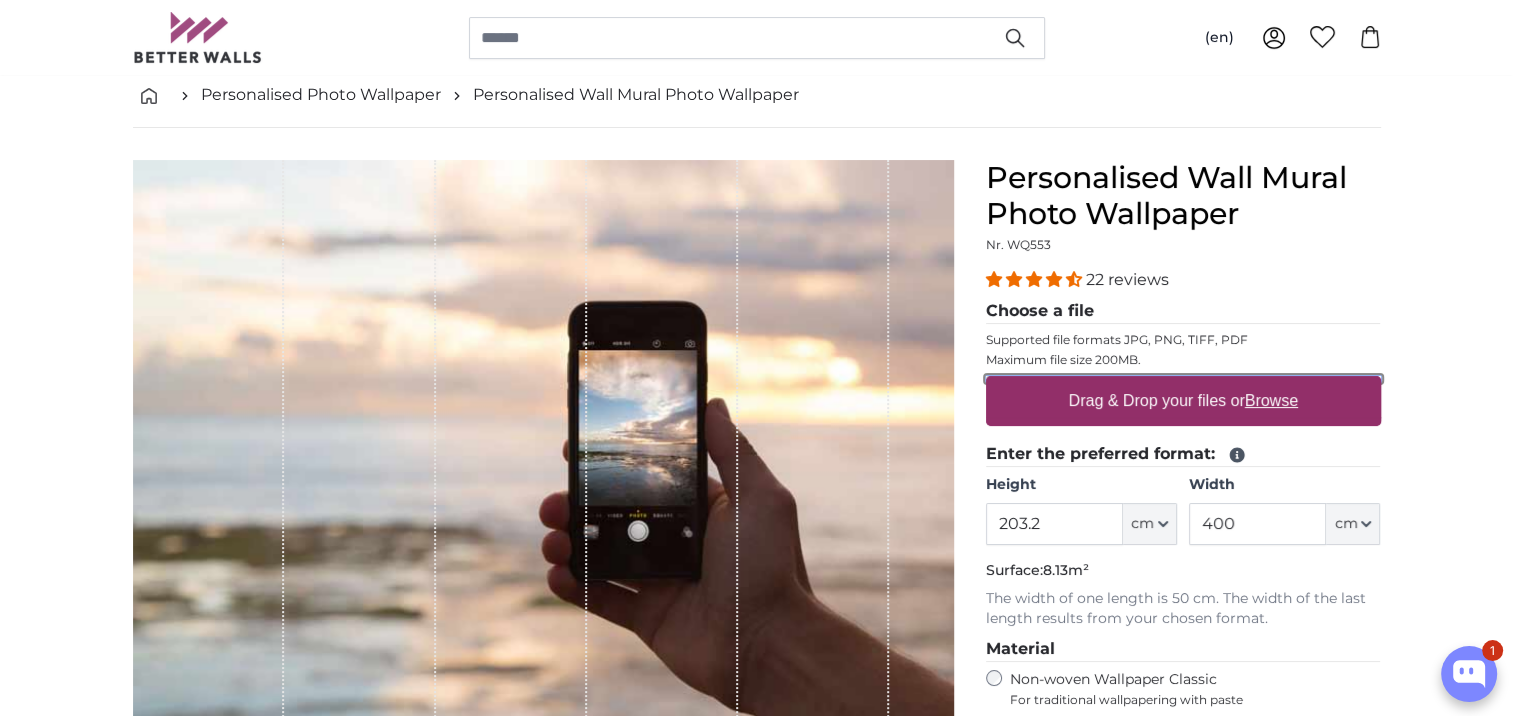 click on "Drag & Drop your files or  Browse" at bounding box center (1183, 379) 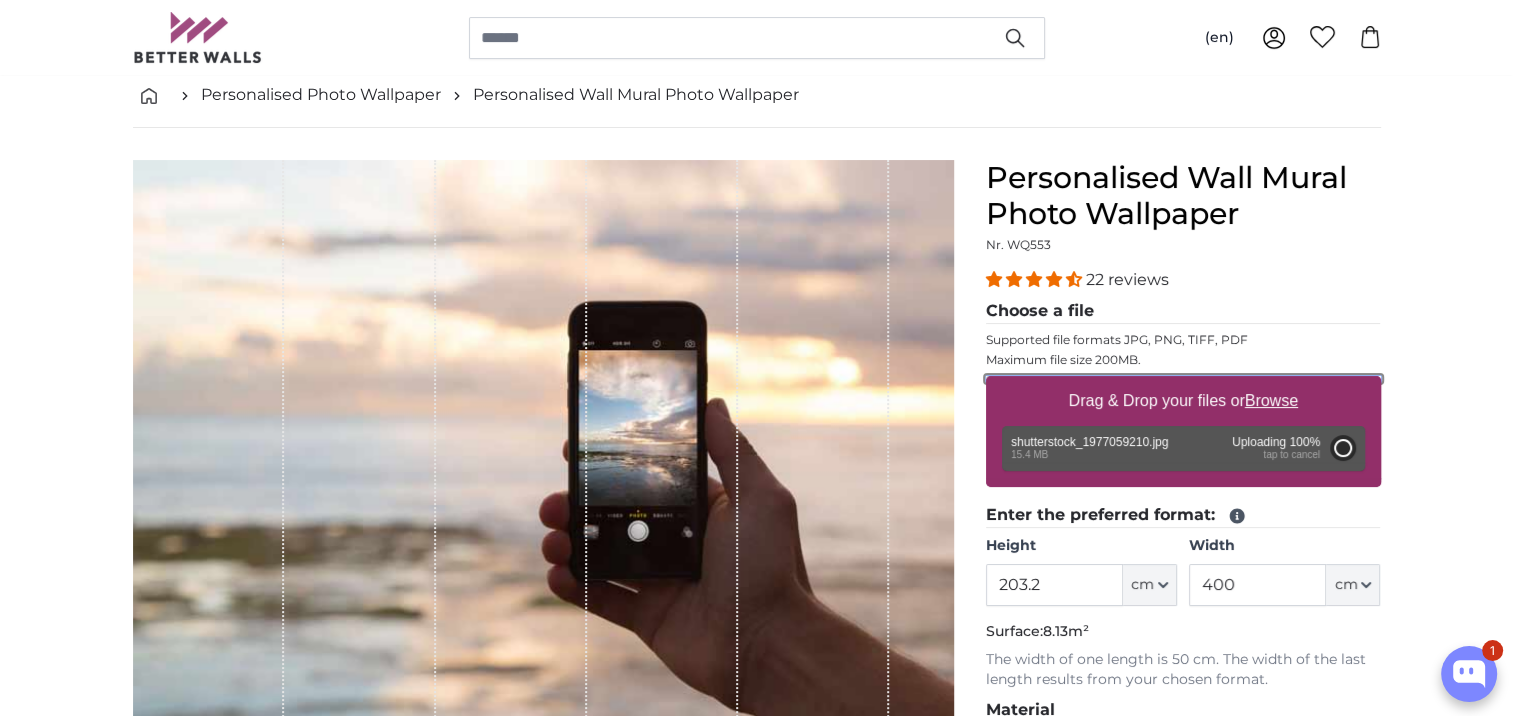 type on "200" 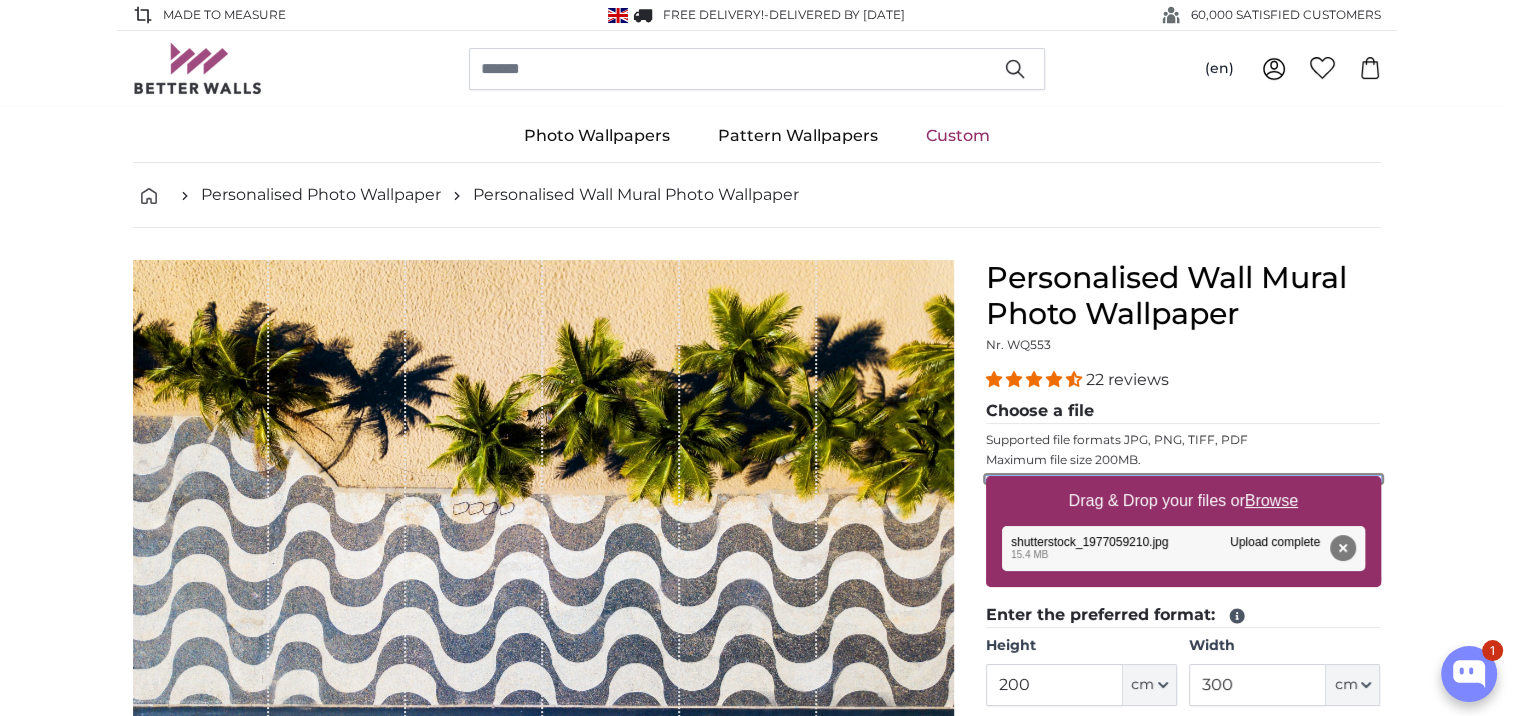 scroll, scrollTop: 200, scrollLeft: 0, axis: vertical 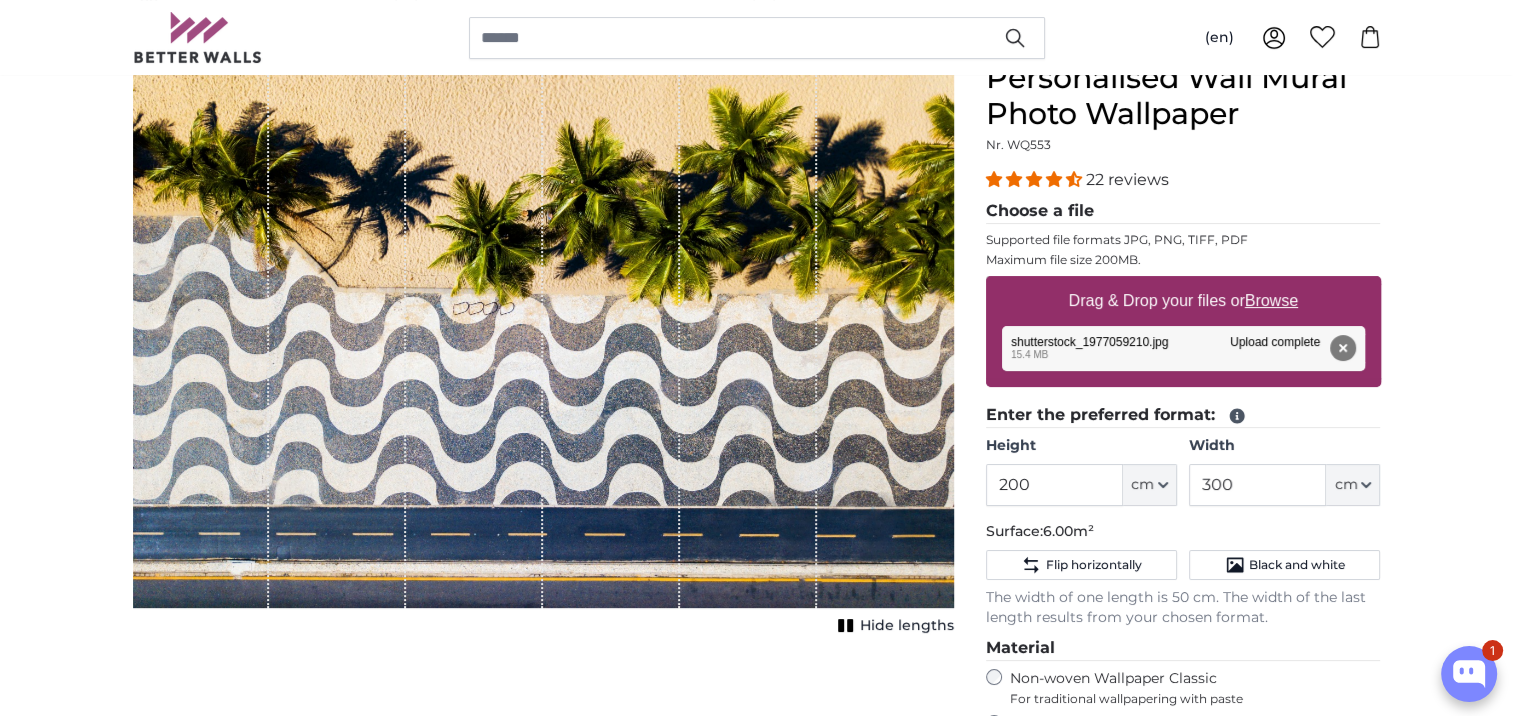drag, startPoint x: 558, startPoint y: 428, endPoint x: 556, endPoint y: 460, distance: 32.06244 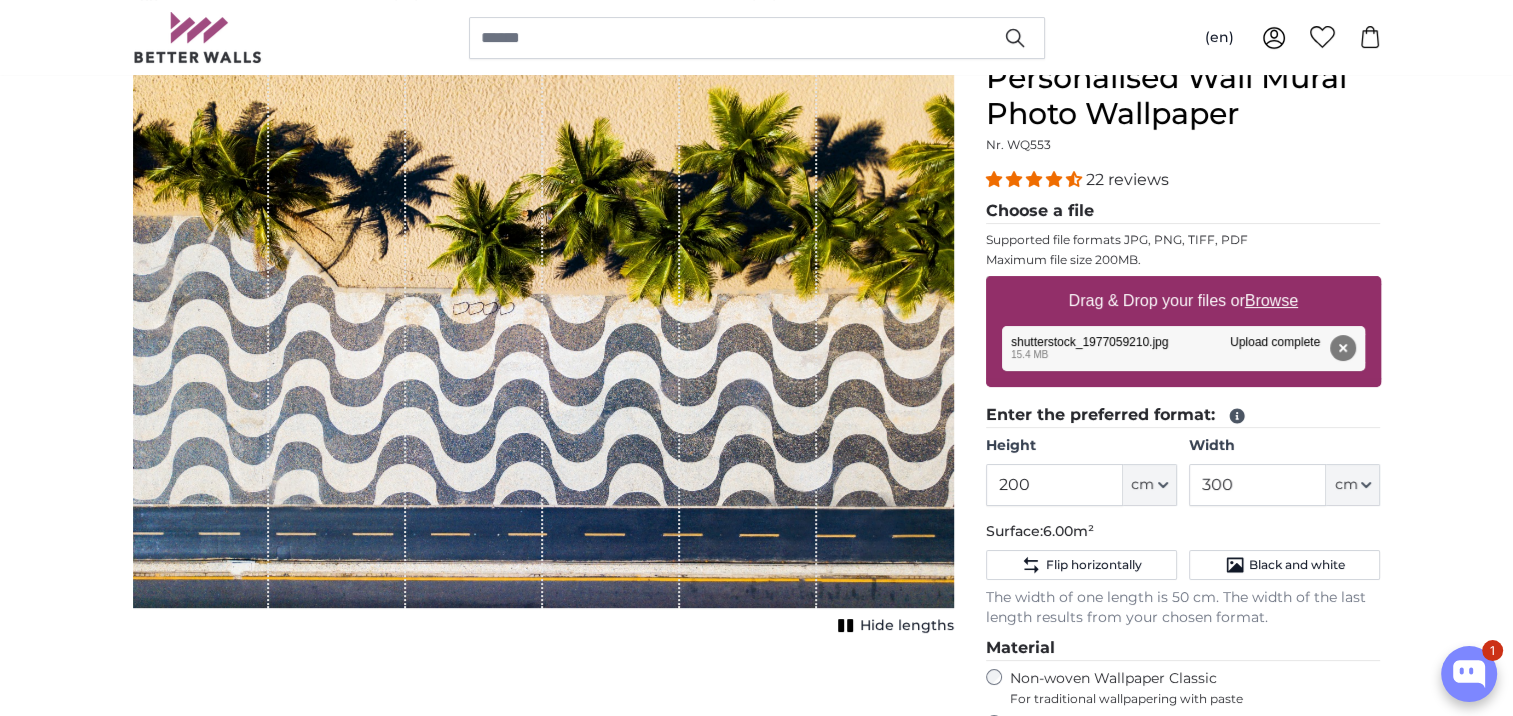 click 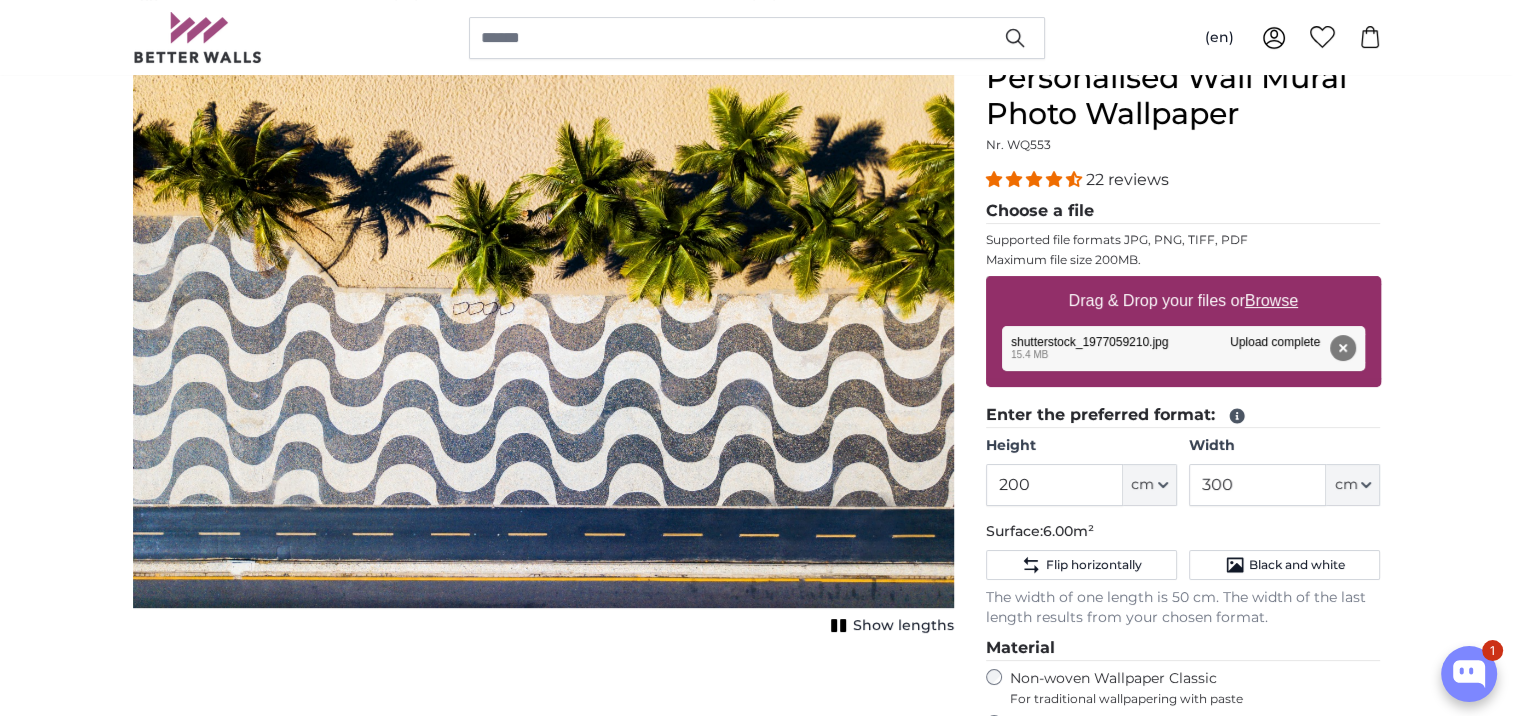 click 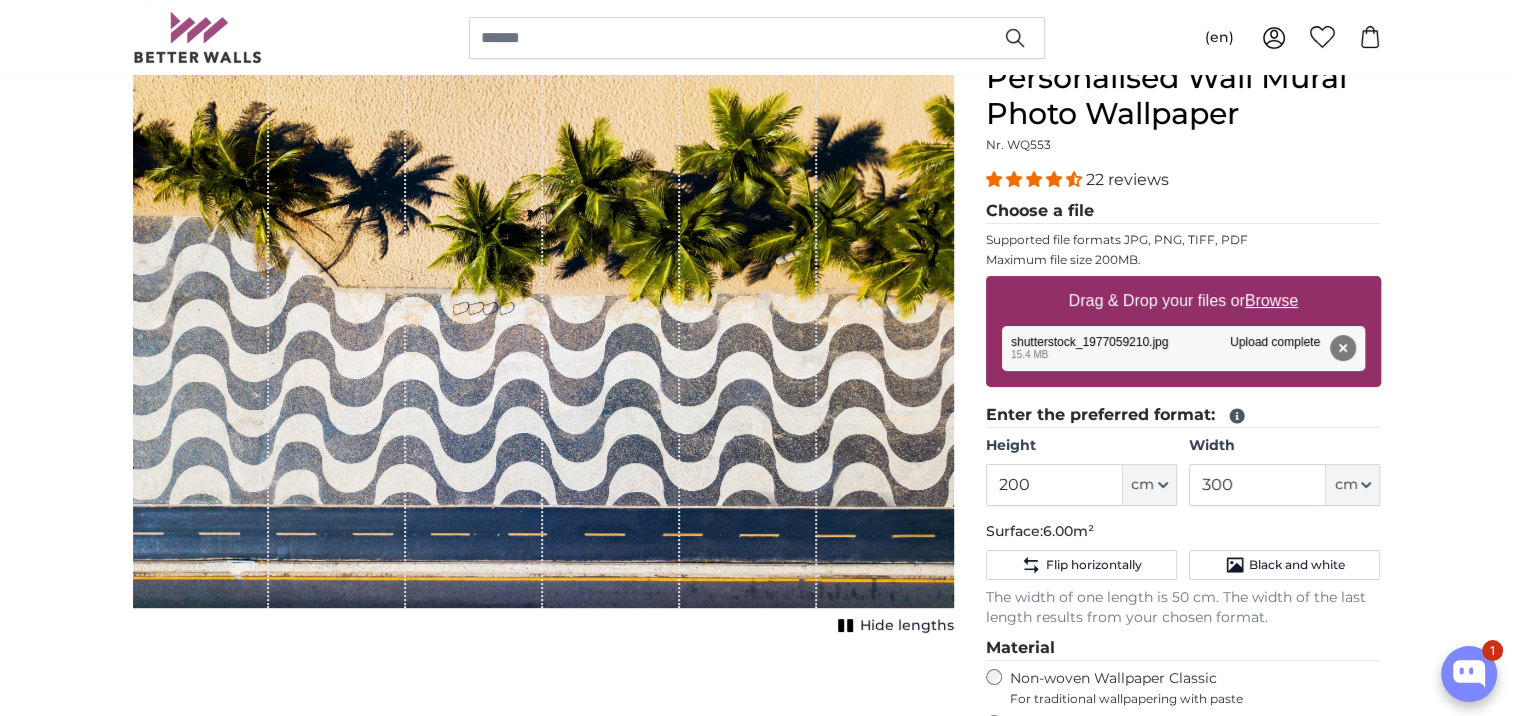 click 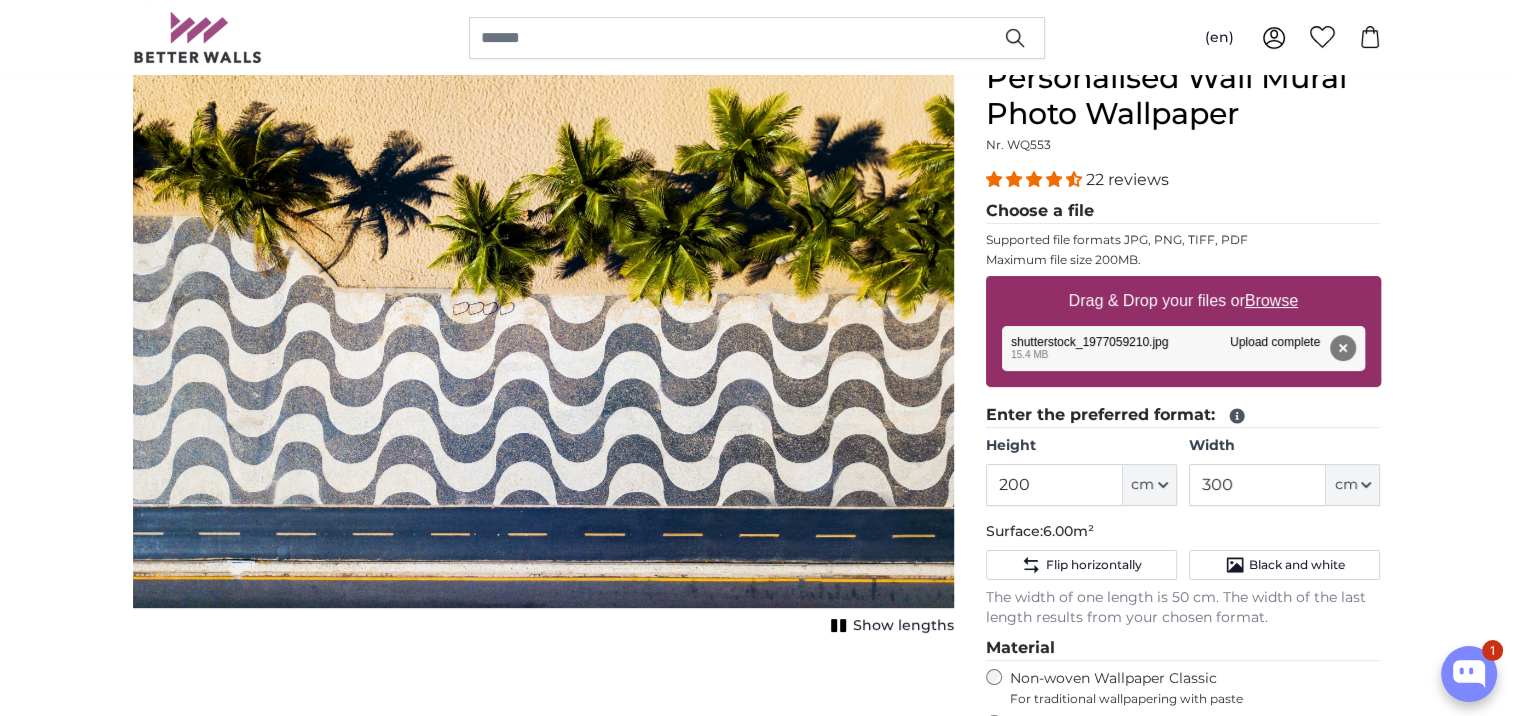 click at bounding box center [543, 334] 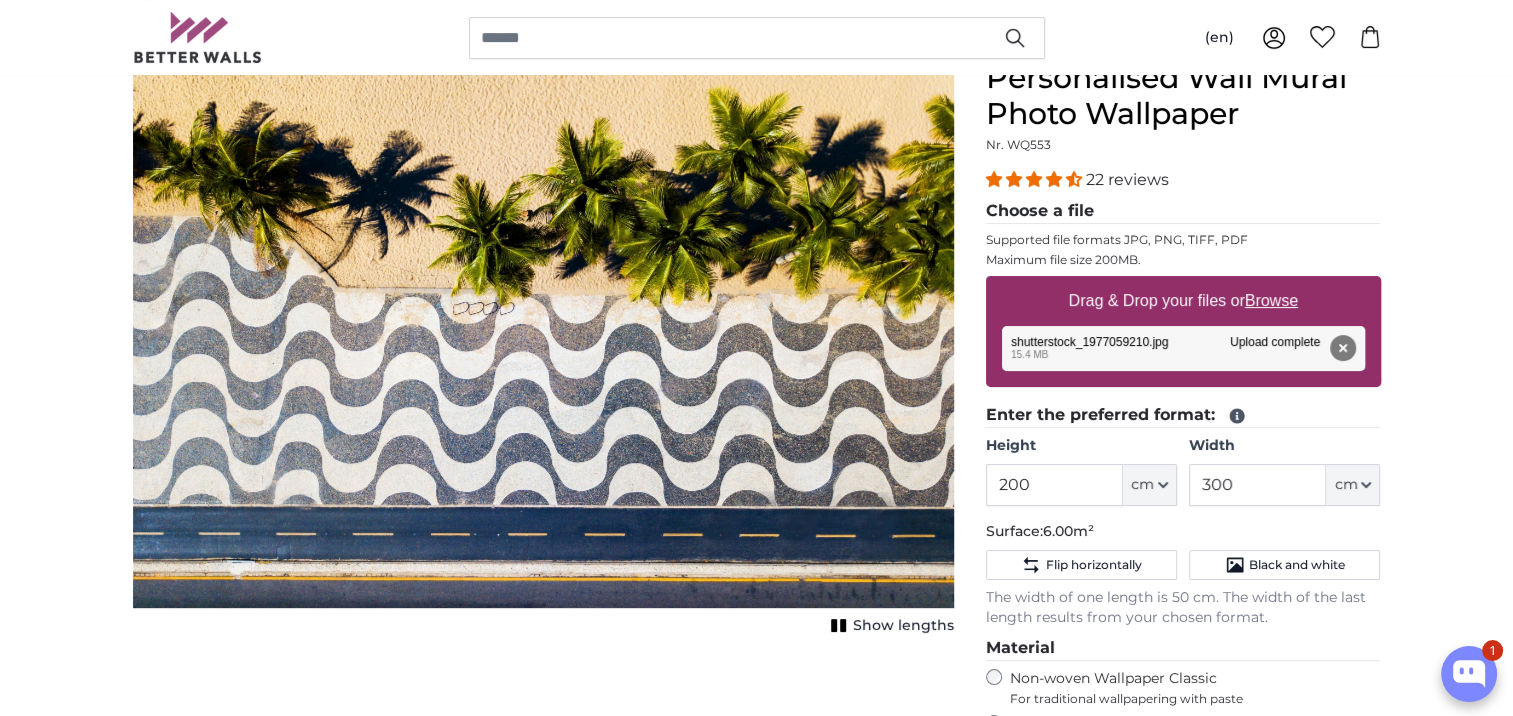 click 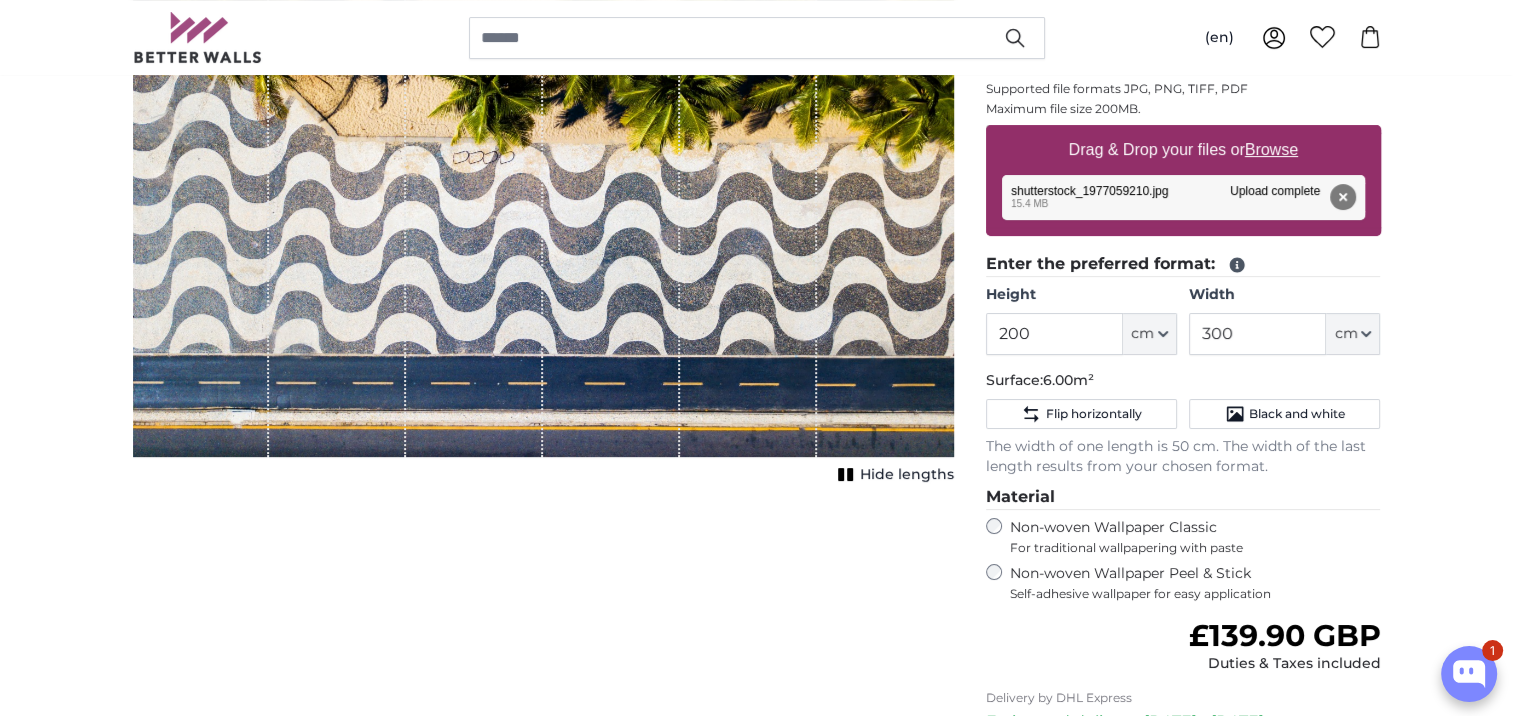 scroll, scrollTop: 300, scrollLeft: 0, axis: vertical 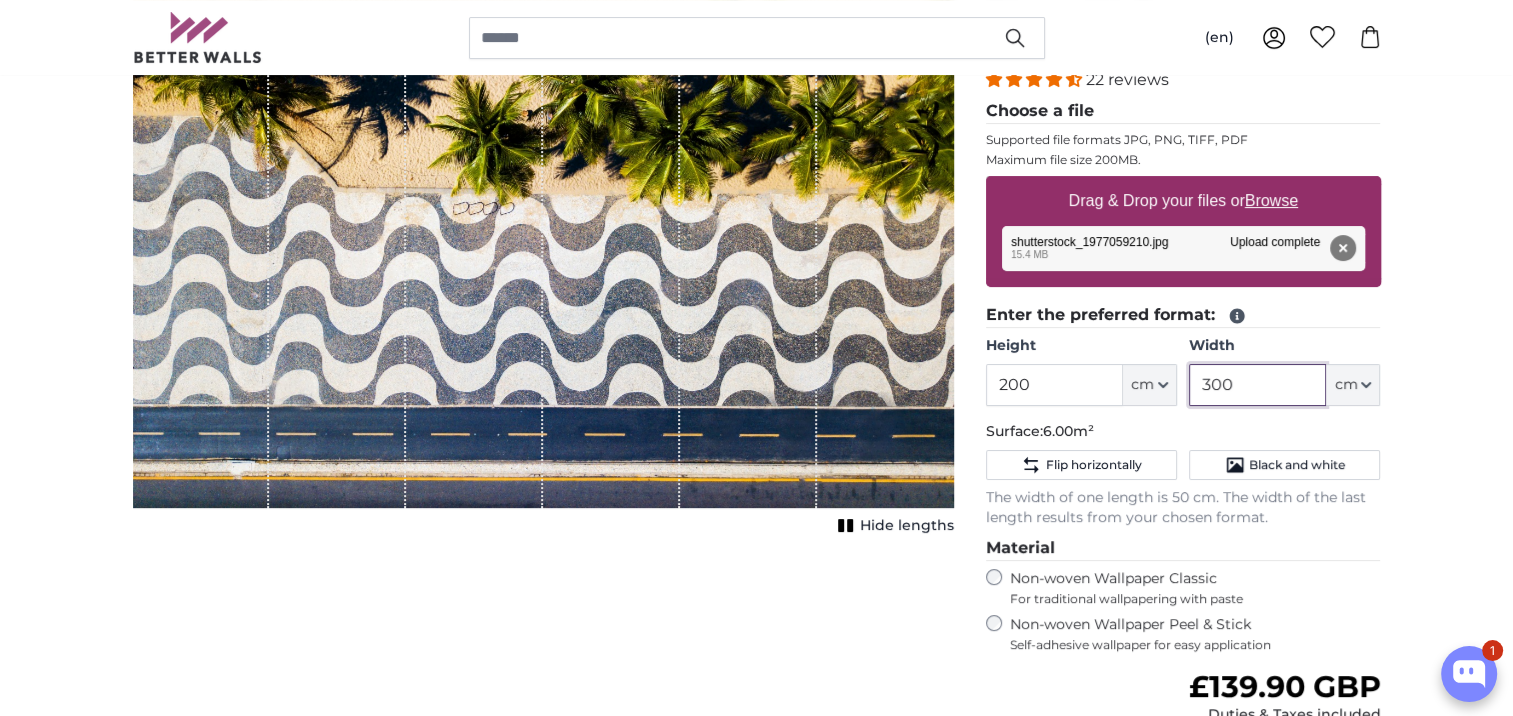 click on "300" at bounding box center (1257, 385) 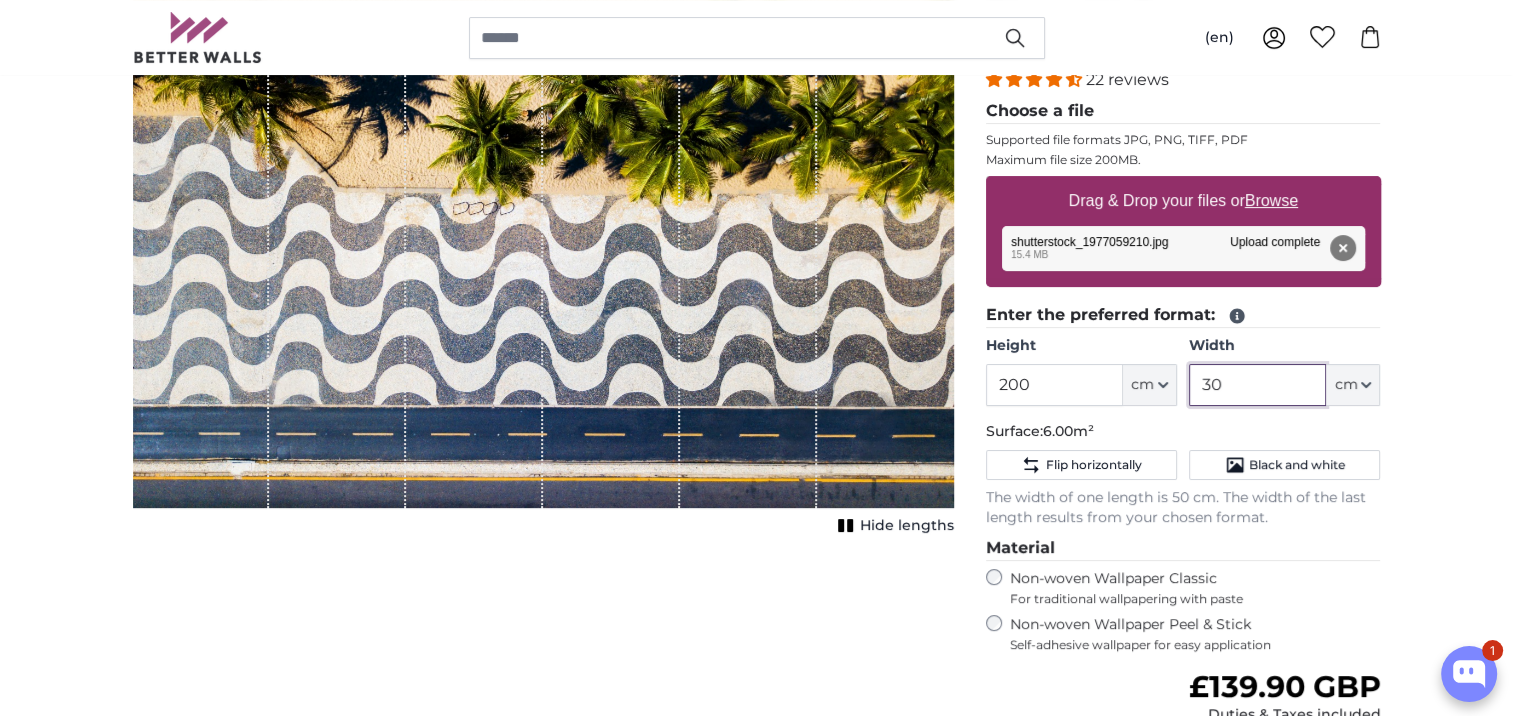 type on "3" 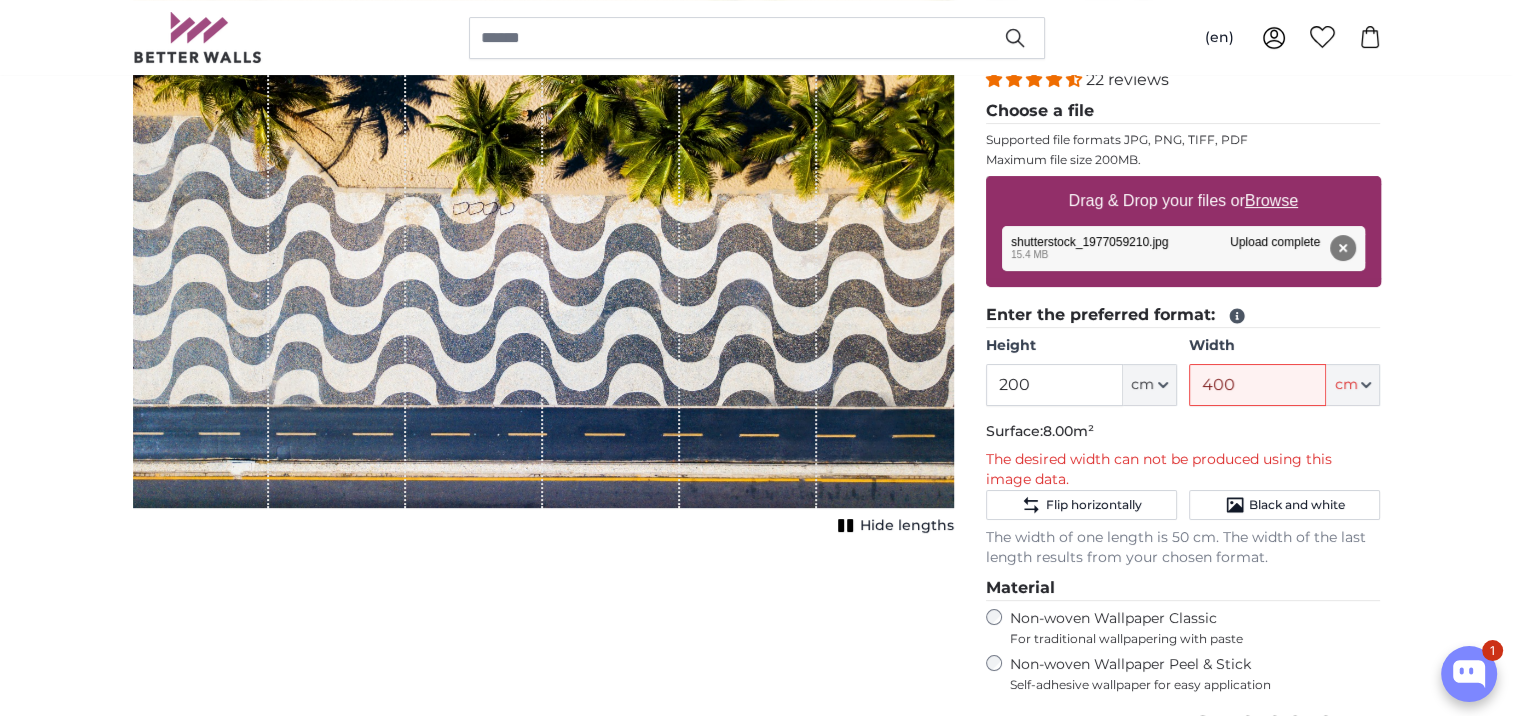 click on "Personalised Photo Wallpaper
Personalised Wall Mural Photo Wallpaper
Personalised Wall Mural Photo Wallpaper
Cancel
Crop image" at bounding box center (756, 2344) 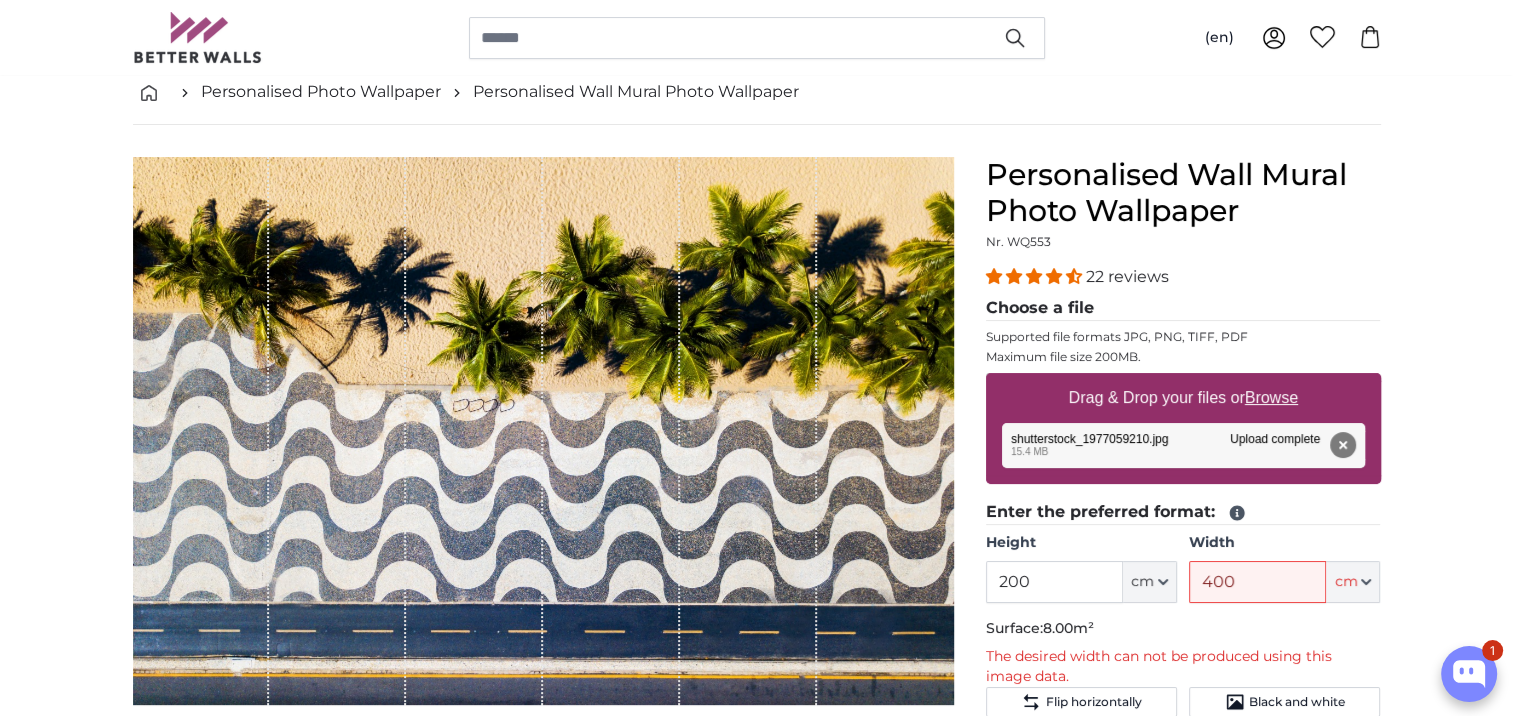 scroll, scrollTop: 200, scrollLeft: 0, axis: vertical 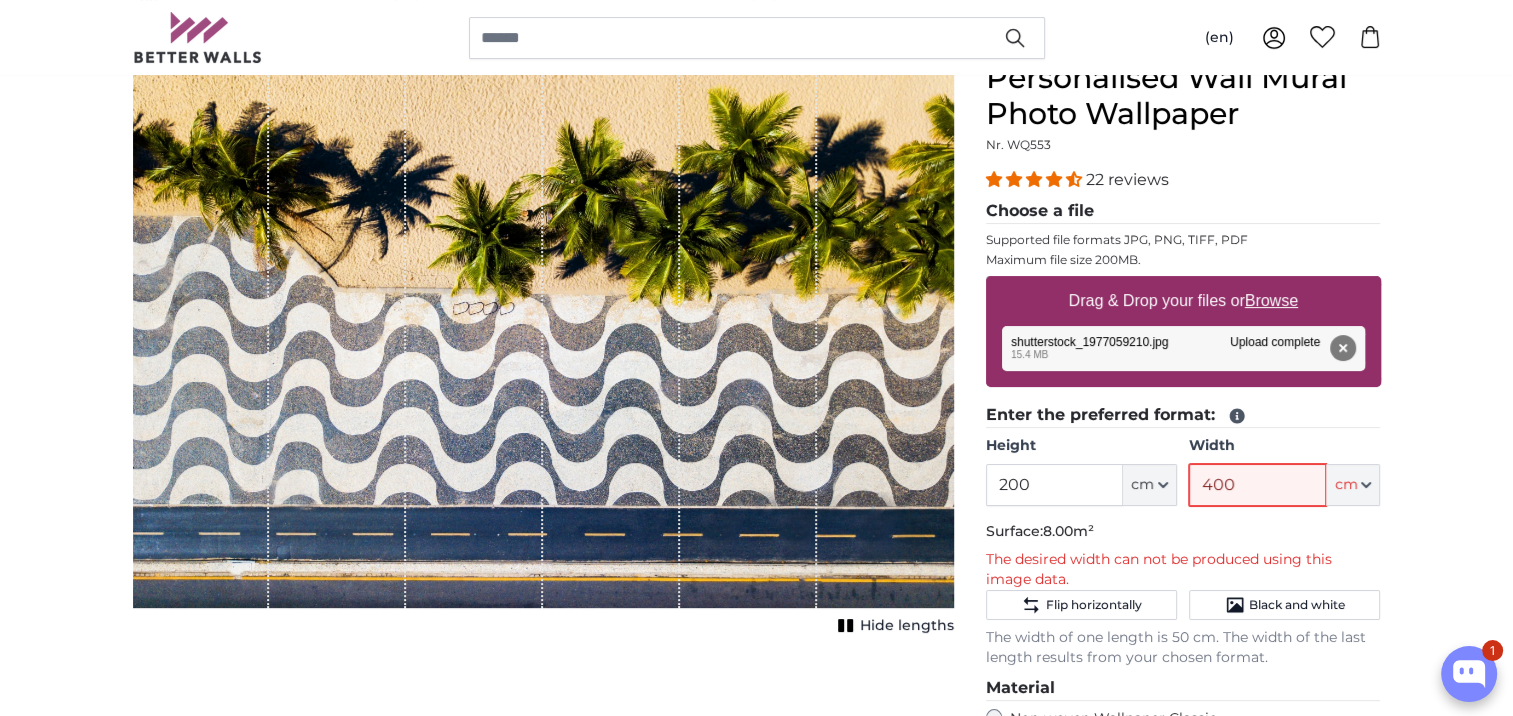 click on "400" at bounding box center [1257, 485] 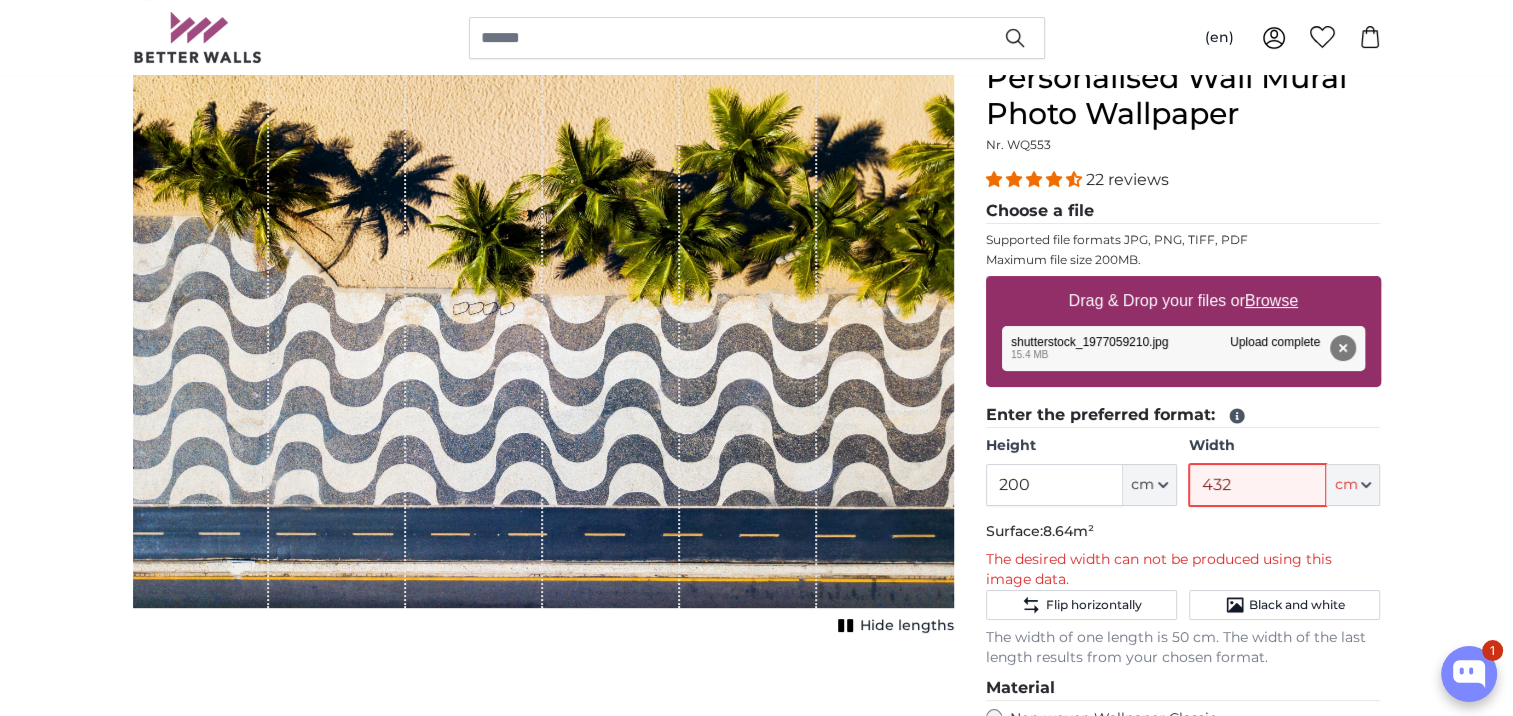 type on "432" 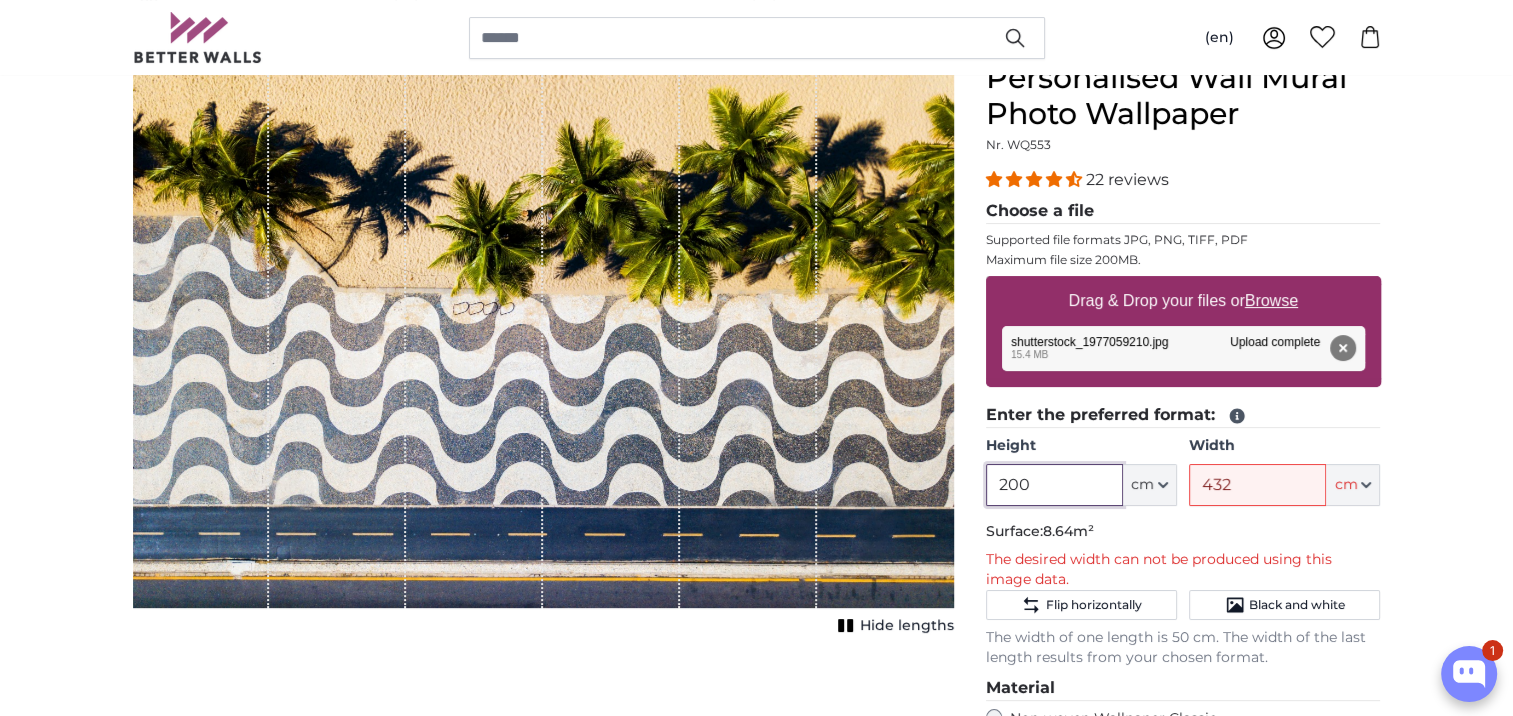 click on "200" at bounding box center (1054, 485) 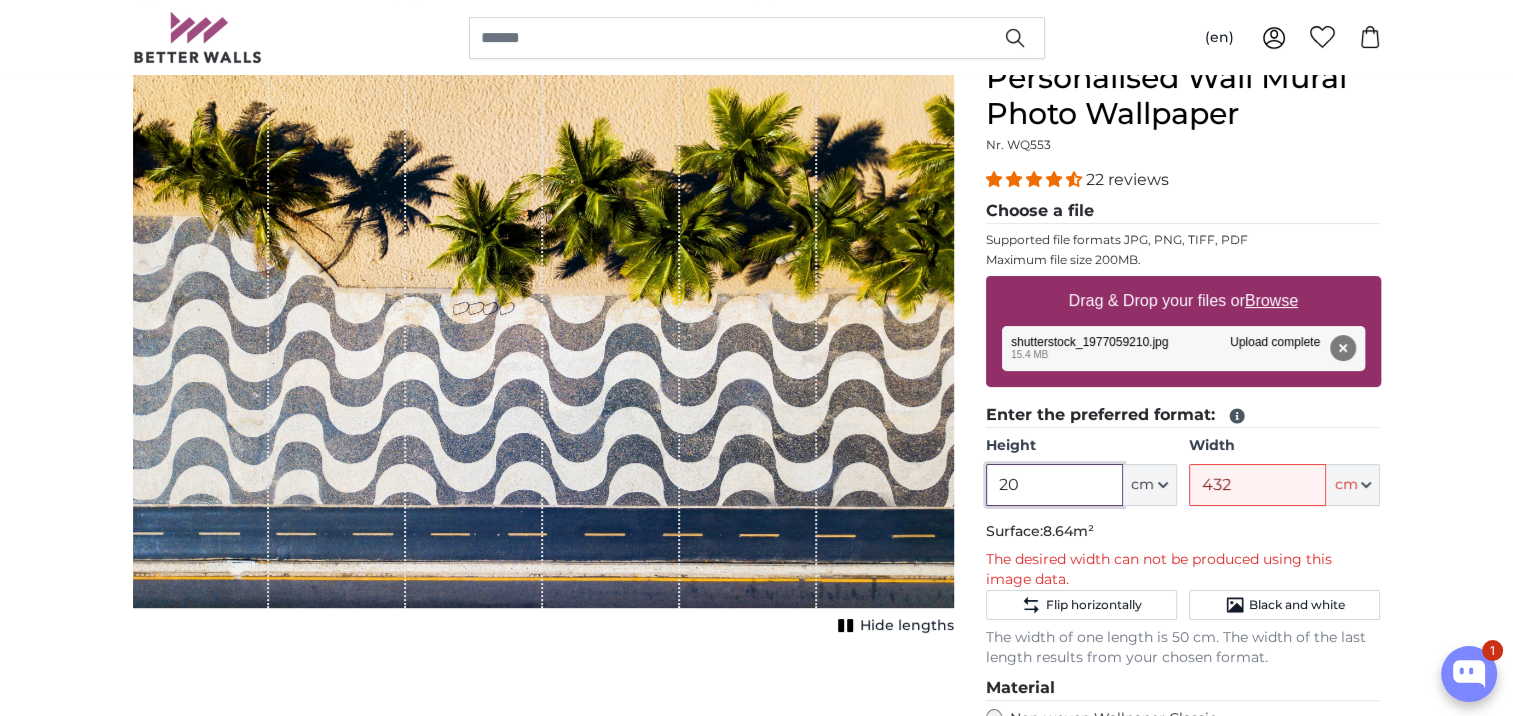type on "2" 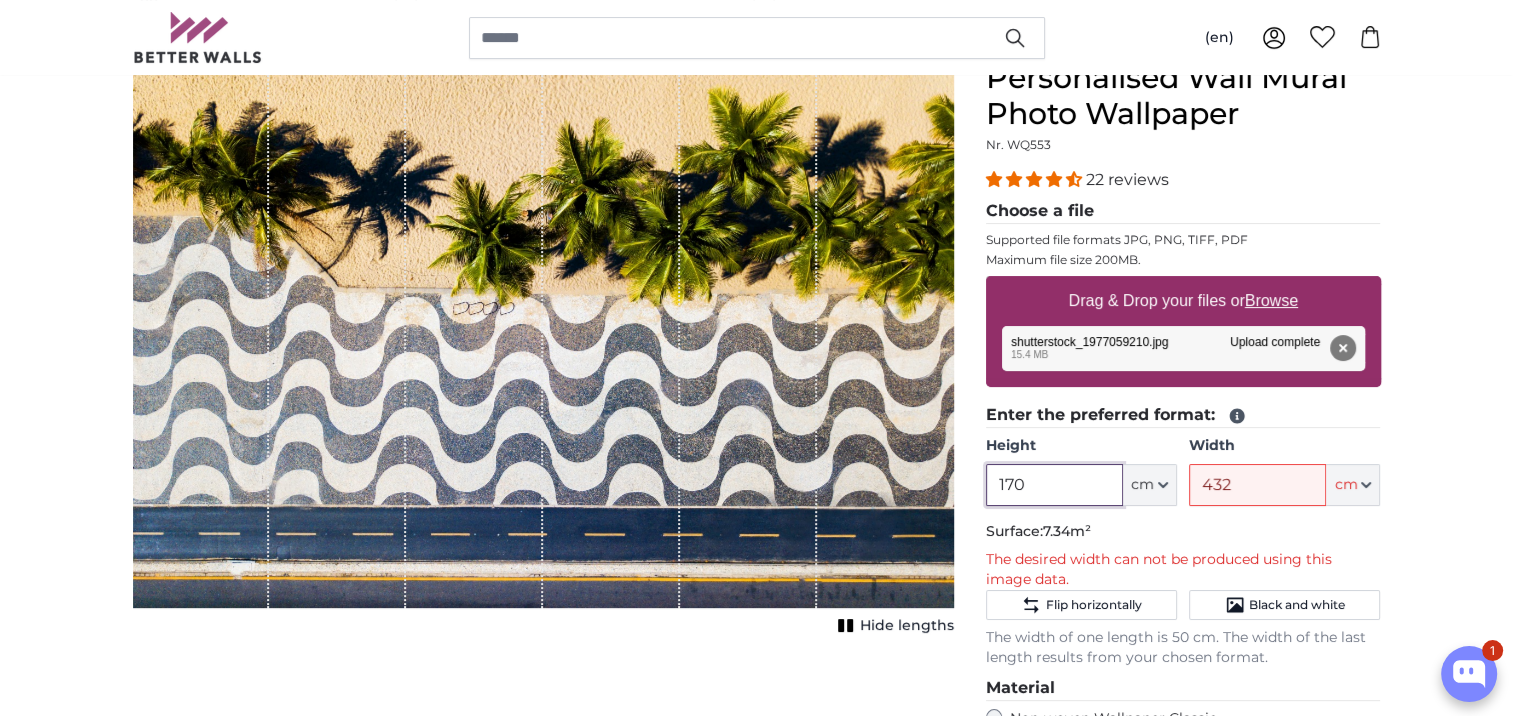 type on "170" 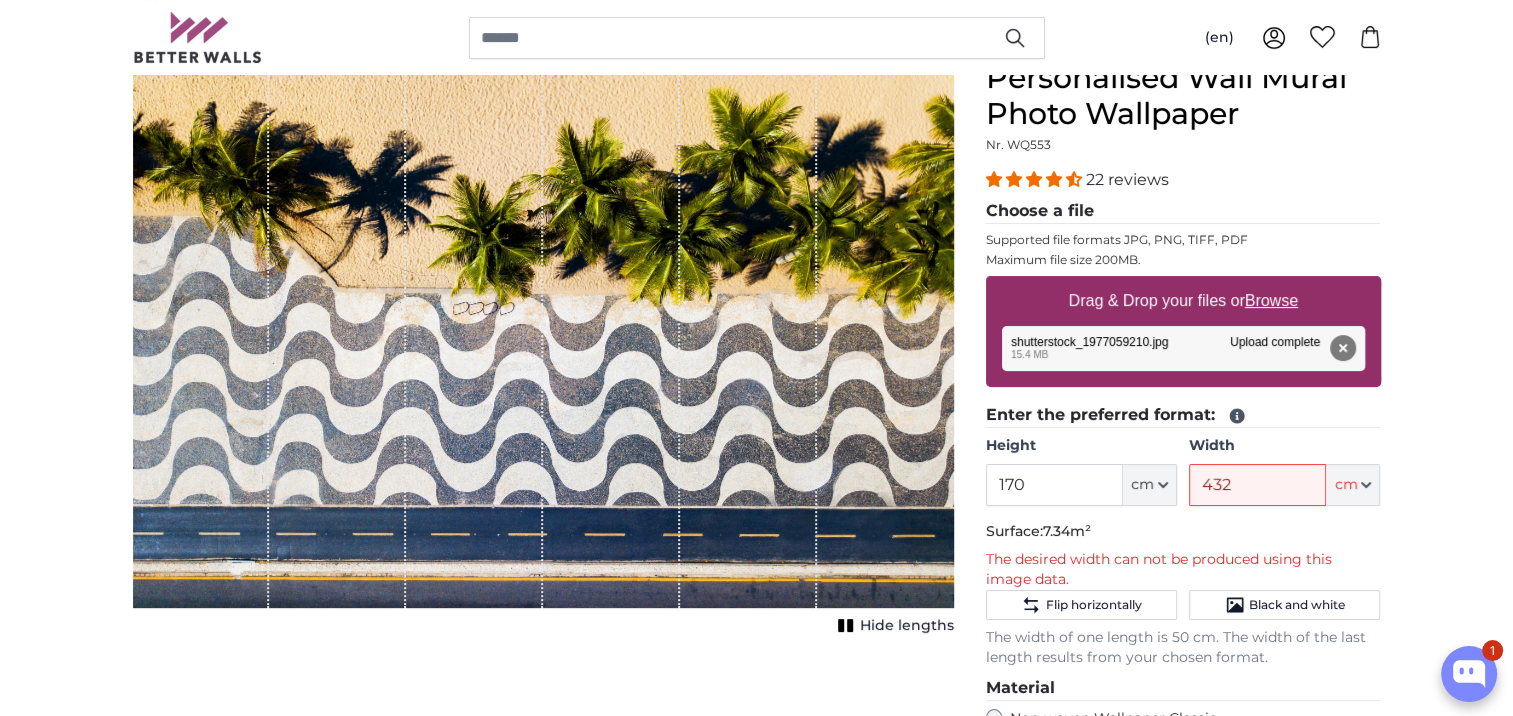 click on "Personalised Wall Mural Photo Wallpaper
Nr. WQ553
22 reviews
Choose a file
Supported file formats JPG, PNG, TIFF, PDF
Maximum file size 200MB.
Drag & Drop your files or  Browse shutterstock_1977059210.jpg Remove Retry Remove Upload Cancel Retry Remove shutterstock_1977059210.jpg edit 15.4 MB Upload complete tap to undo shutterstock_1977059210.jpg Upload complete
170" at bounding box center [1183, 598] 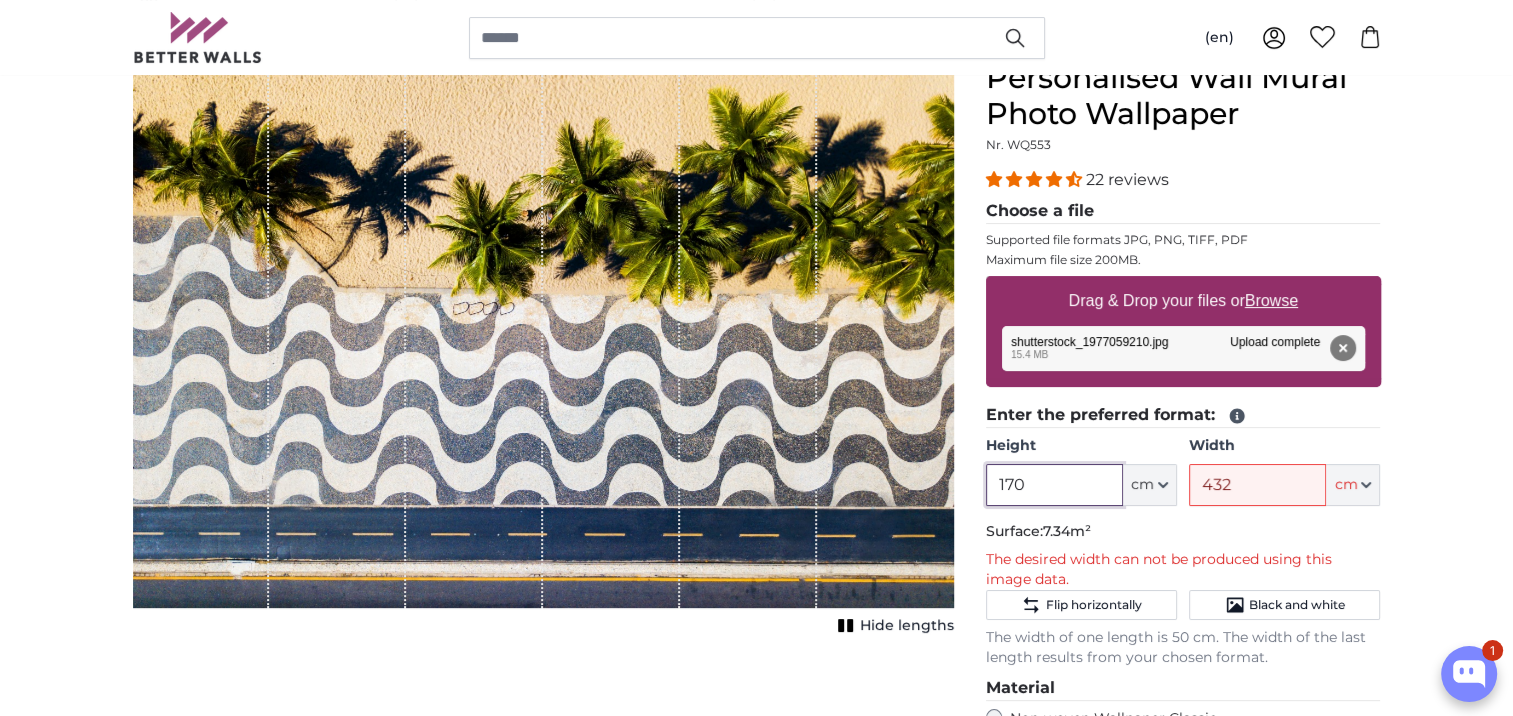drag, startPoint x: 1056, startPoint y: 478, endPoint x: 794, endPoint y: 510, distance: 263.94696 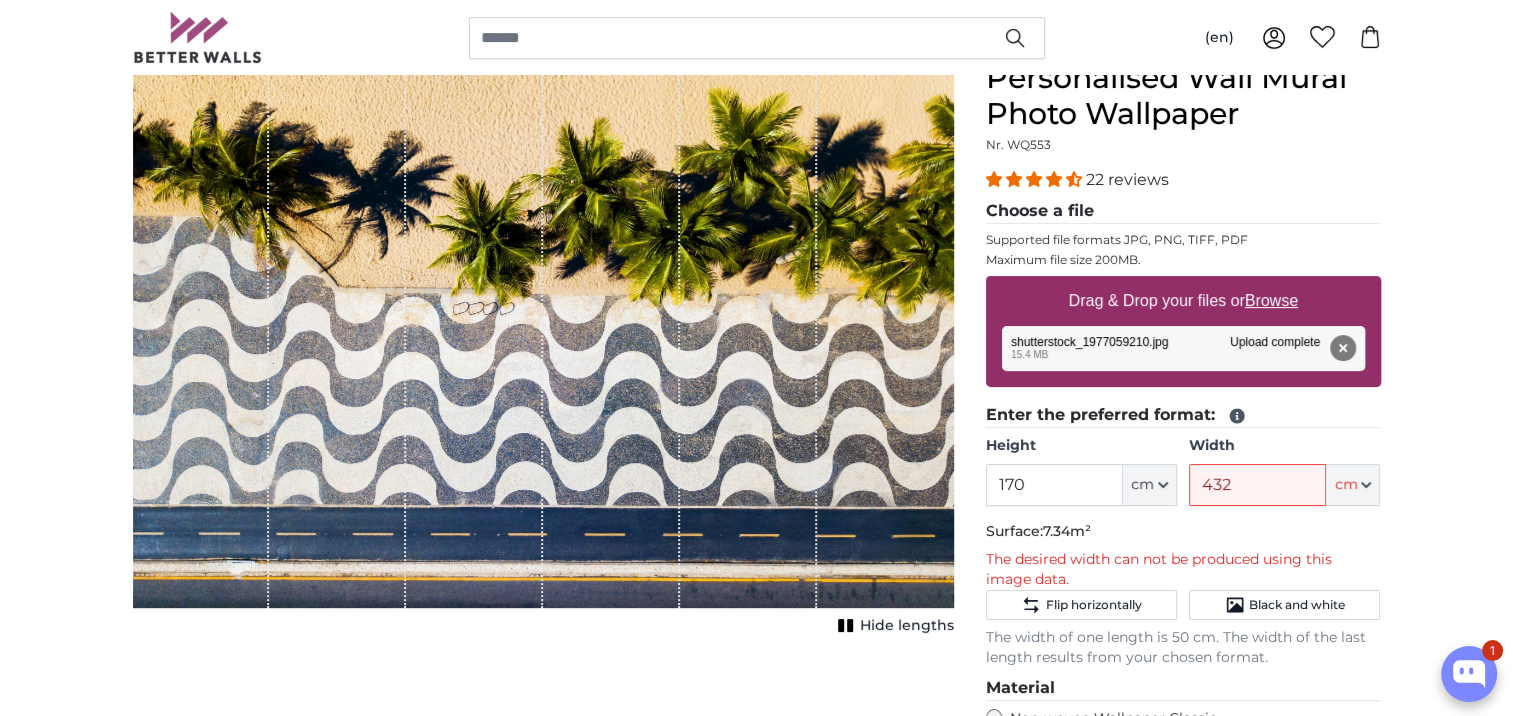 click on "Personalised Photo Wallpaper
Personalised Wall Mural Photo Wallpaper
Personalised Wall Mural Photo Wallpaper
Cancel
Crop image" at bounding box center [756, 2444] 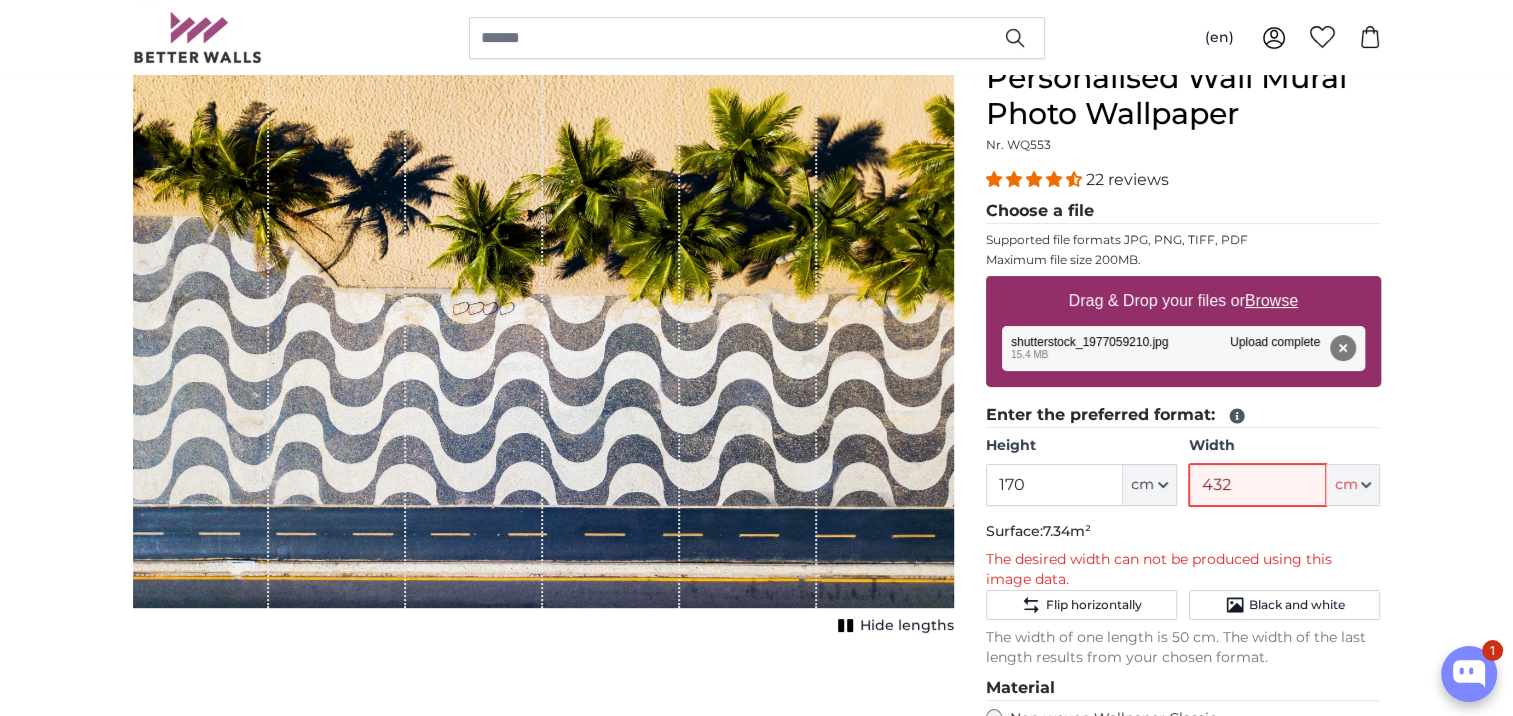 click on "432" at bounding box center (1257, 485) 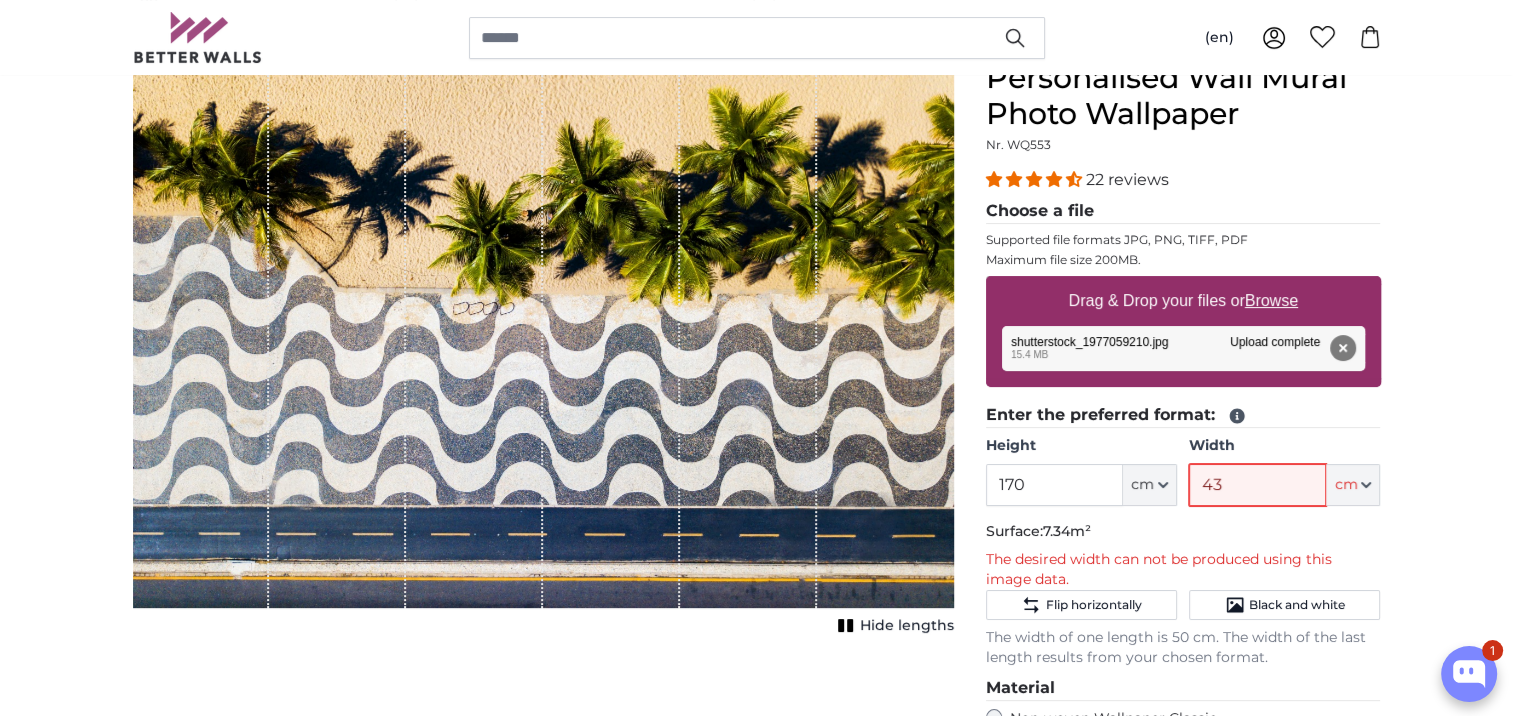 type on "4" 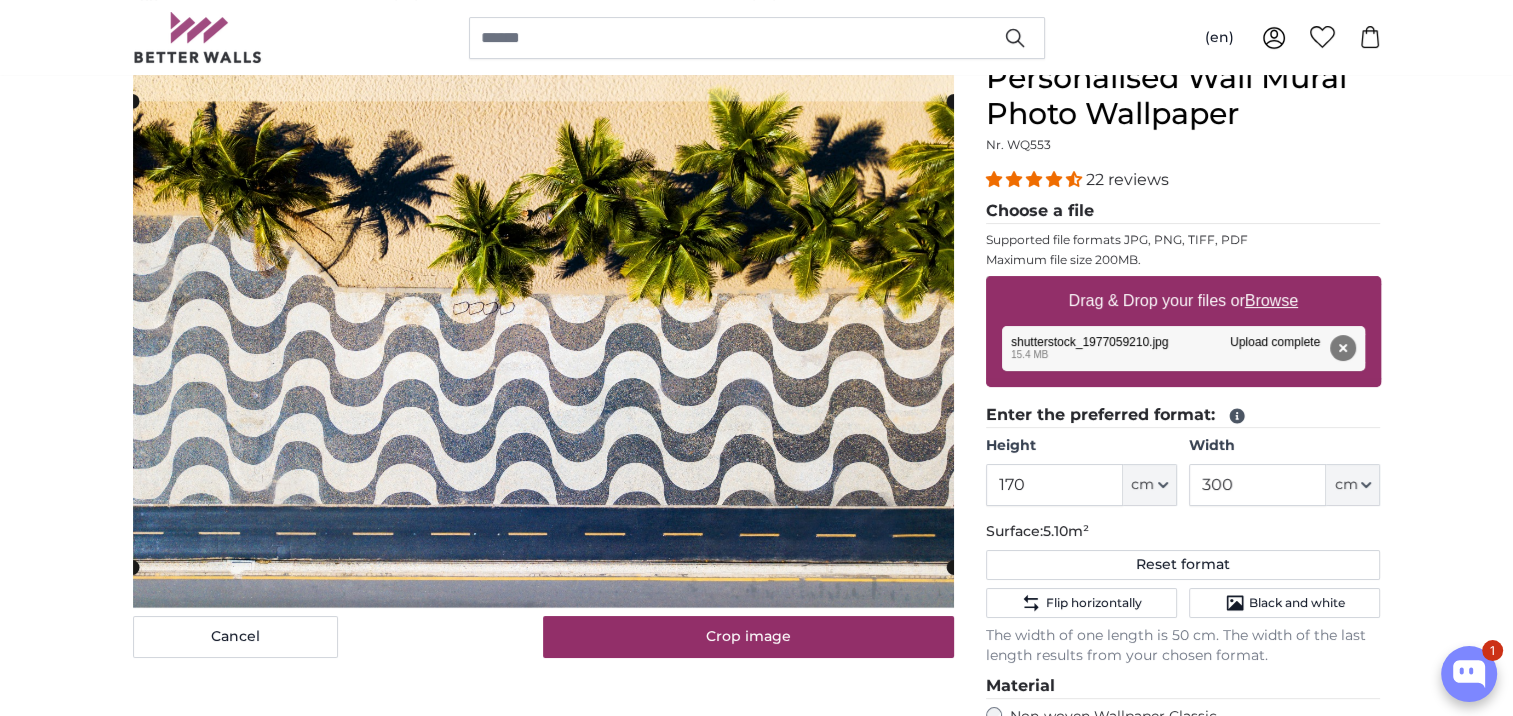 click on "Personalised Photo Wallpaper
Personalised Wall Mural Photo Wallpaper
Personalised Wall Mural Photo Wallpaper
Cancel
Crop image" at bounding box center (756, 2443) 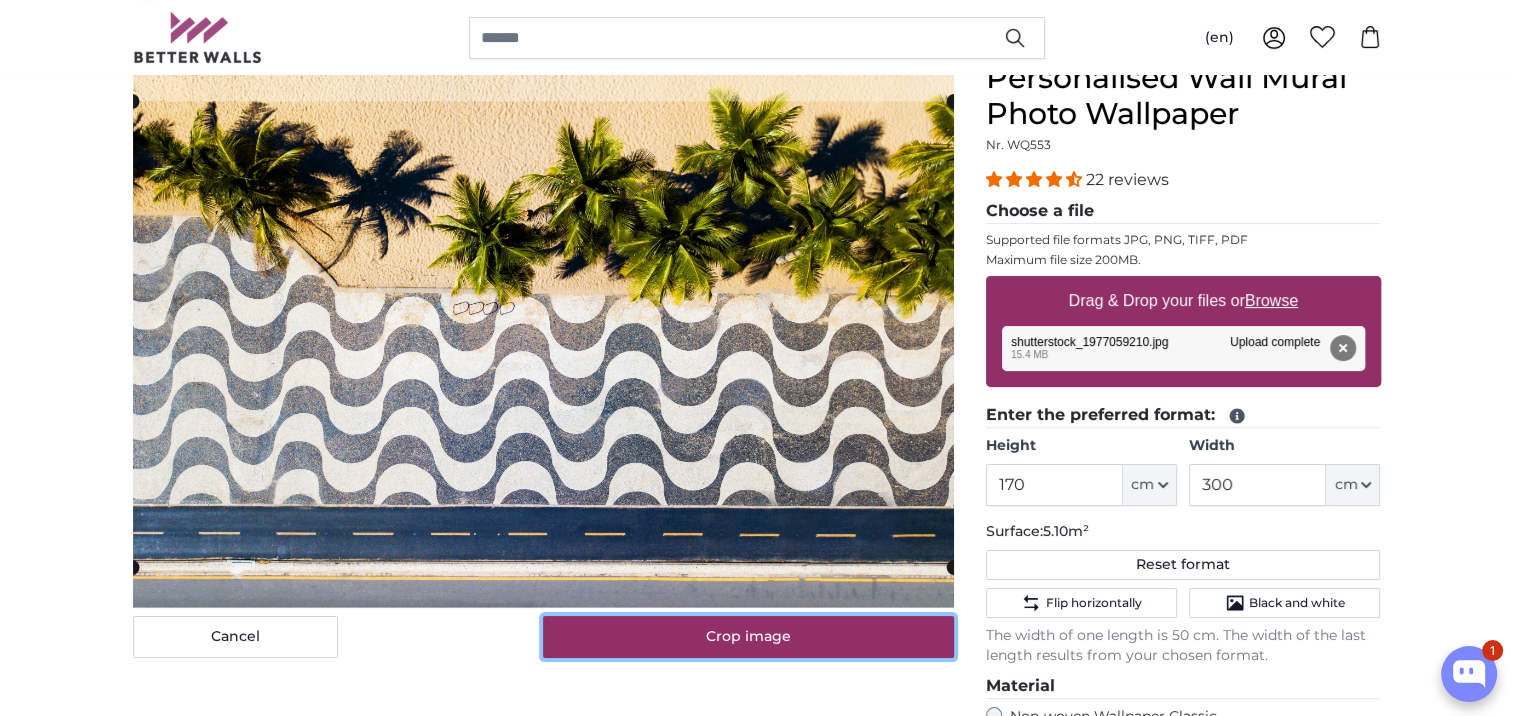 click on "Crop image" at bounding box center [748, 637] 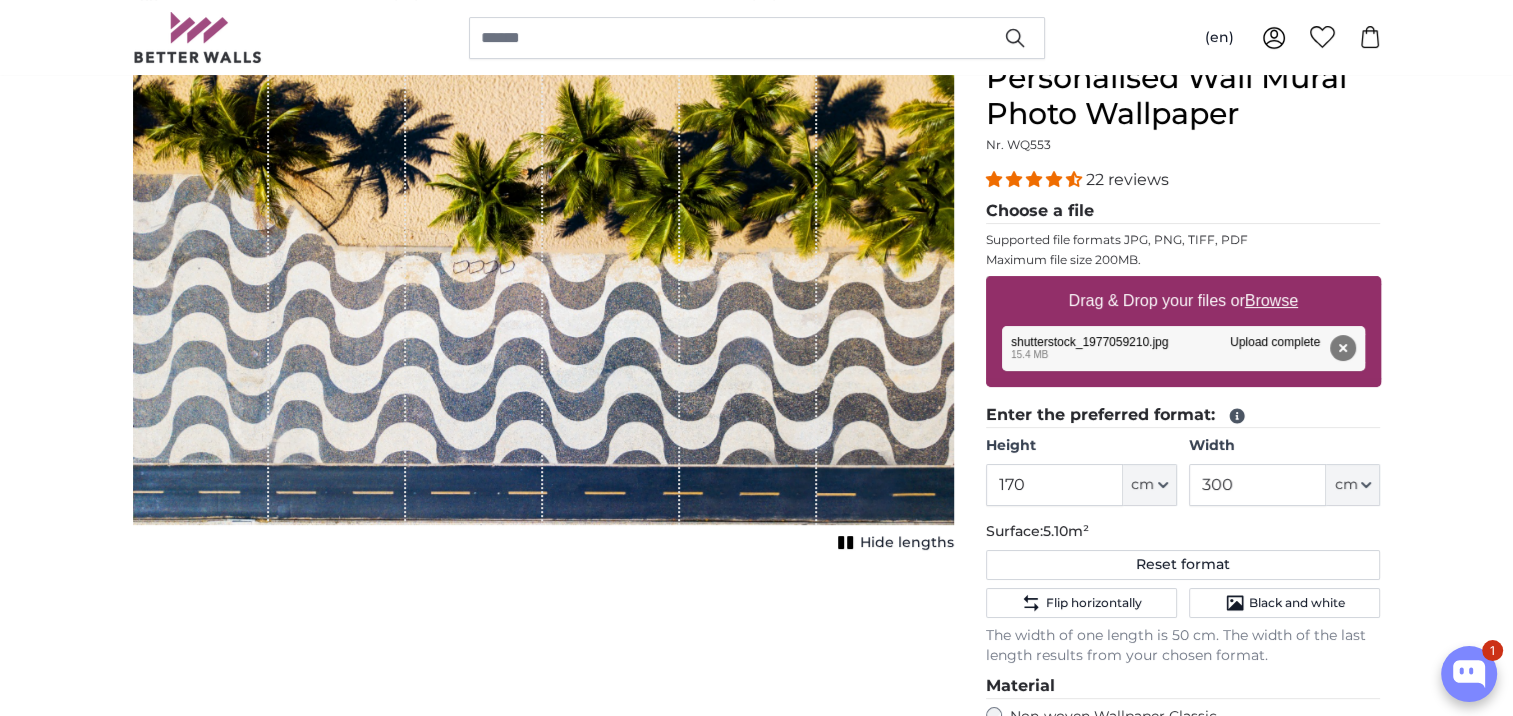 drag, startPoint x: 850, startPoint y: 440, endPoint x: 850, endPoint y: 468, distance: 28 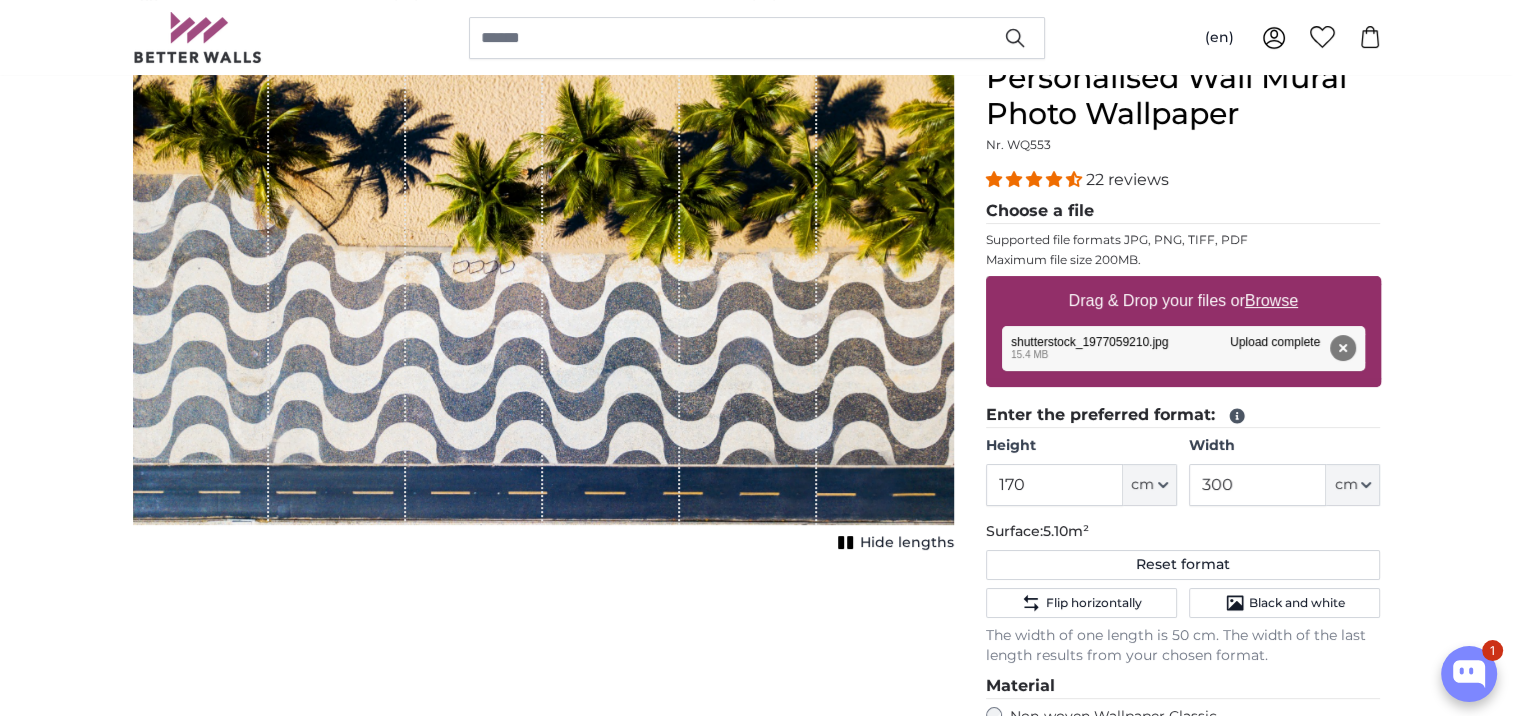 click on "Hide lengths" at bounding box center (907, 543) 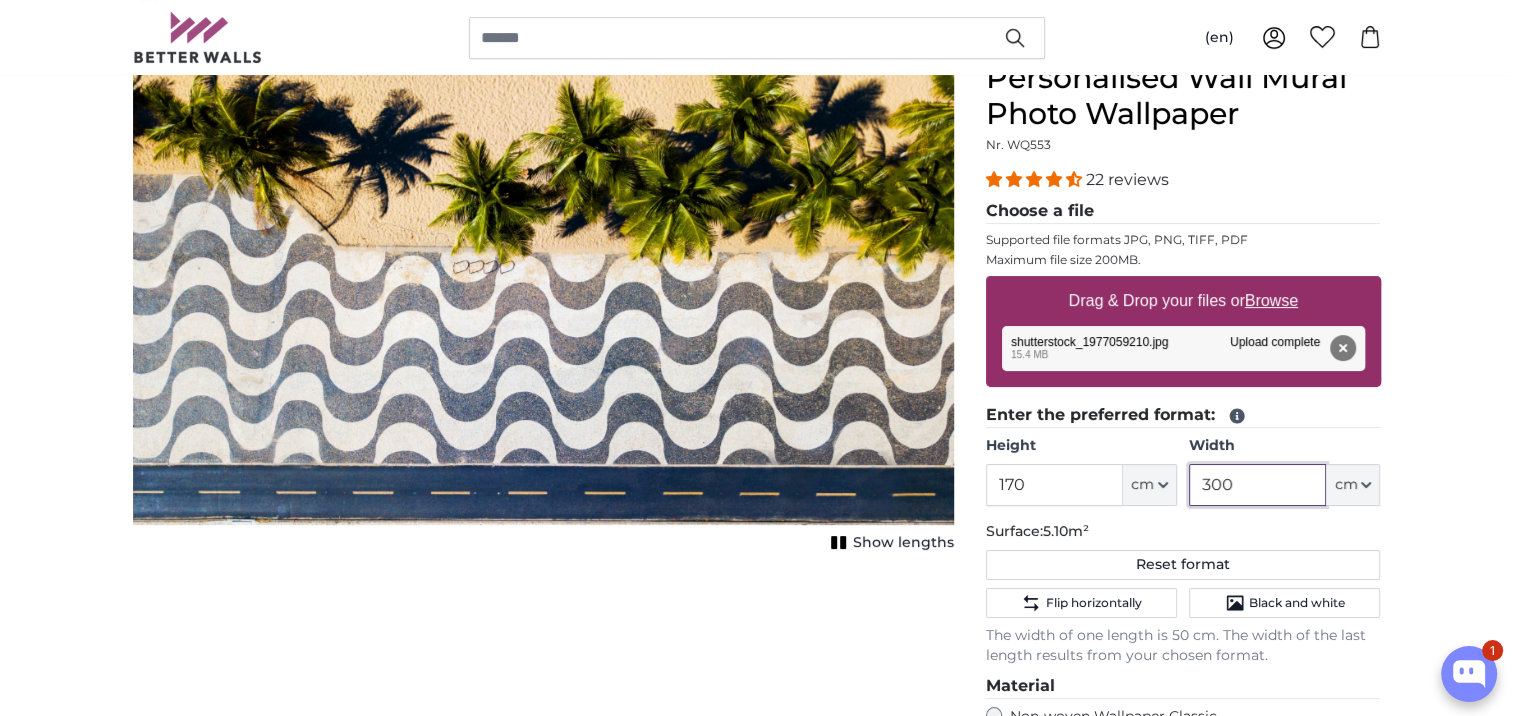 click on "300" at bounding box center [1257, 485] 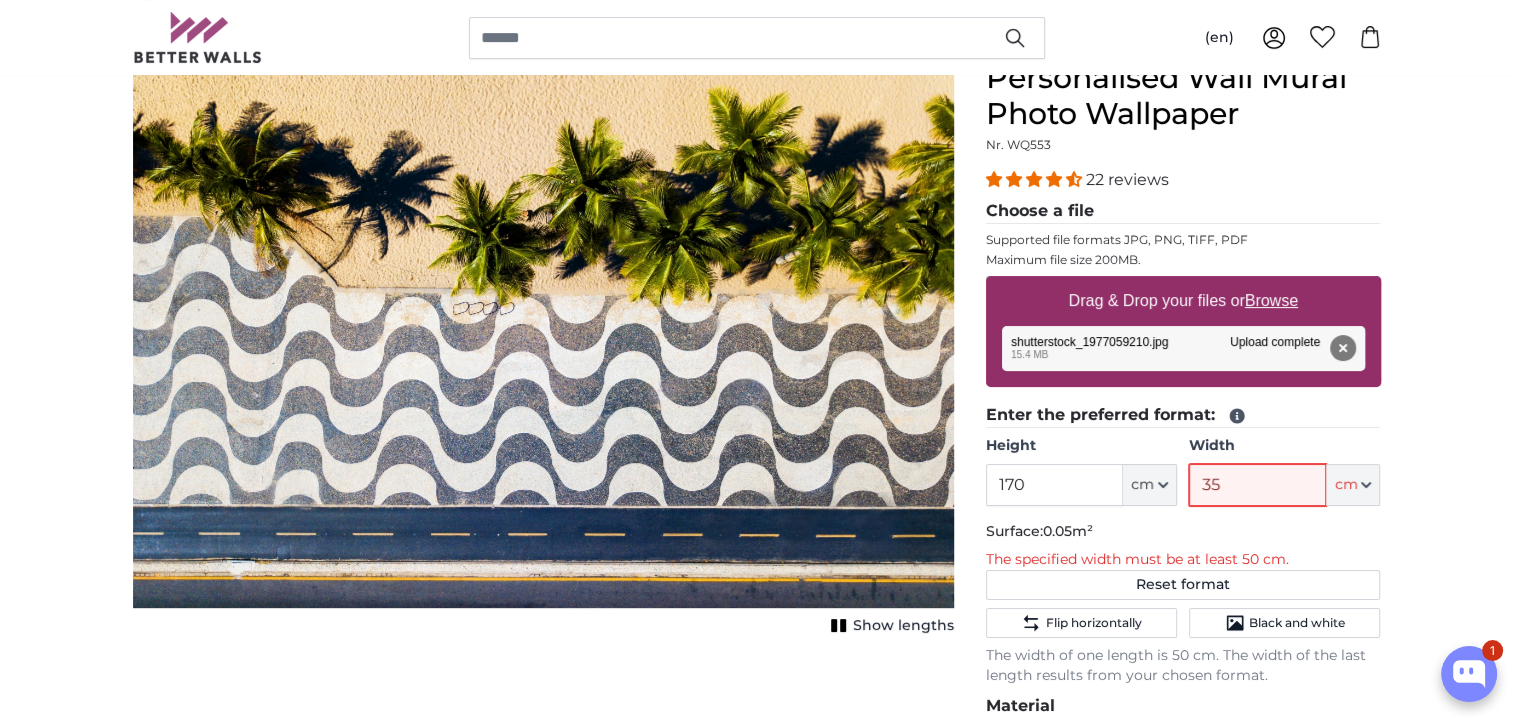type on "350" 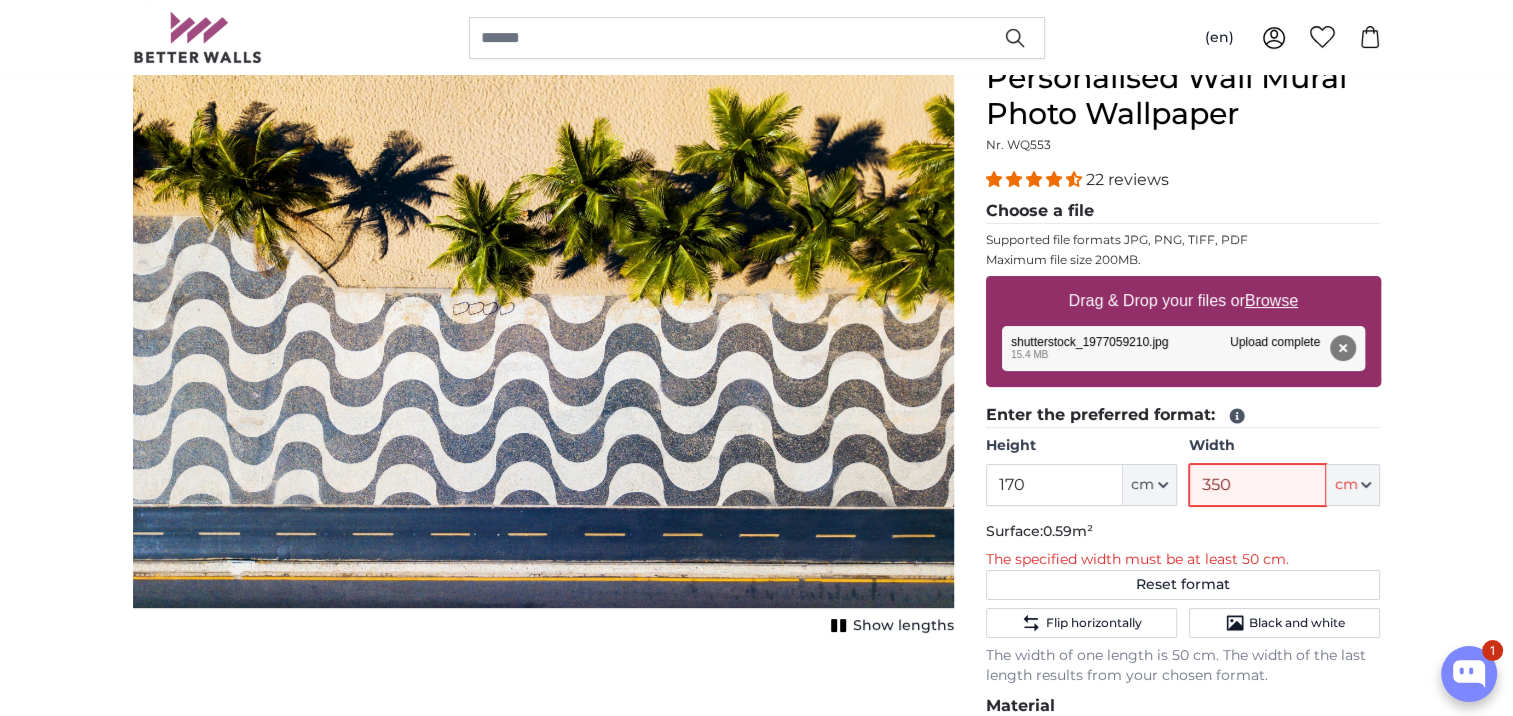 type 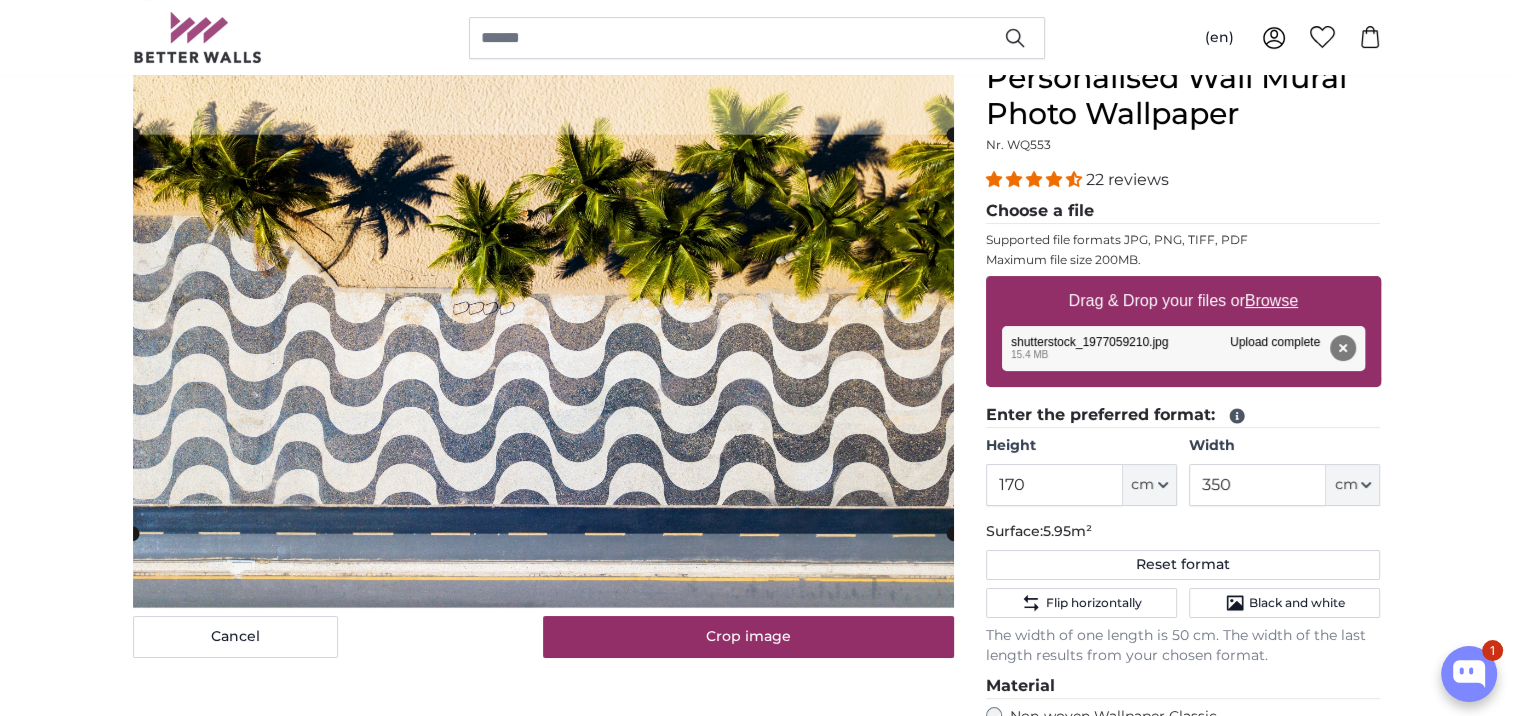 click on "Personalised Photo Wallpaper
Personalised Wall Mural Photo Wallpaper
Personalised Wall Mural Photo Wallpaper
Cancel
Crop image" at bounding box center [756, 2443] 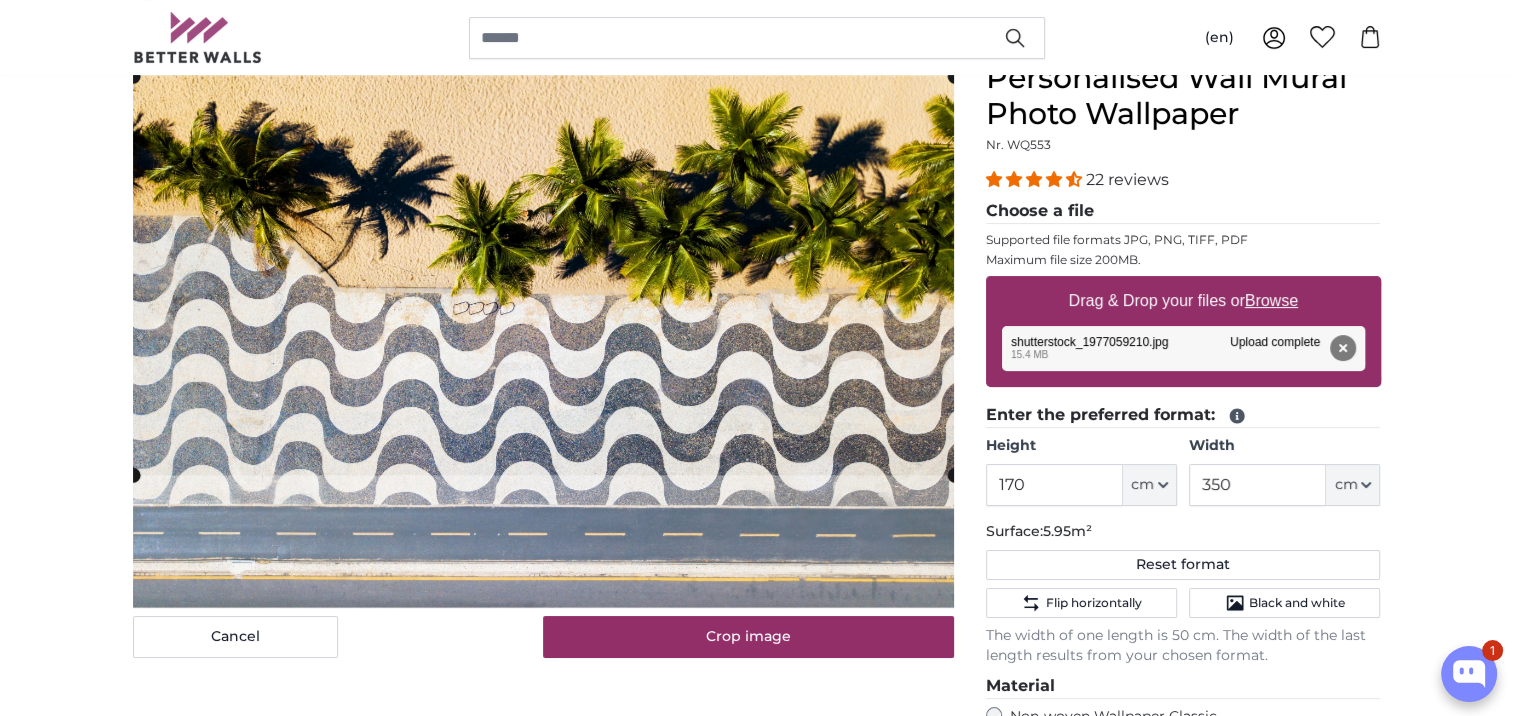 click 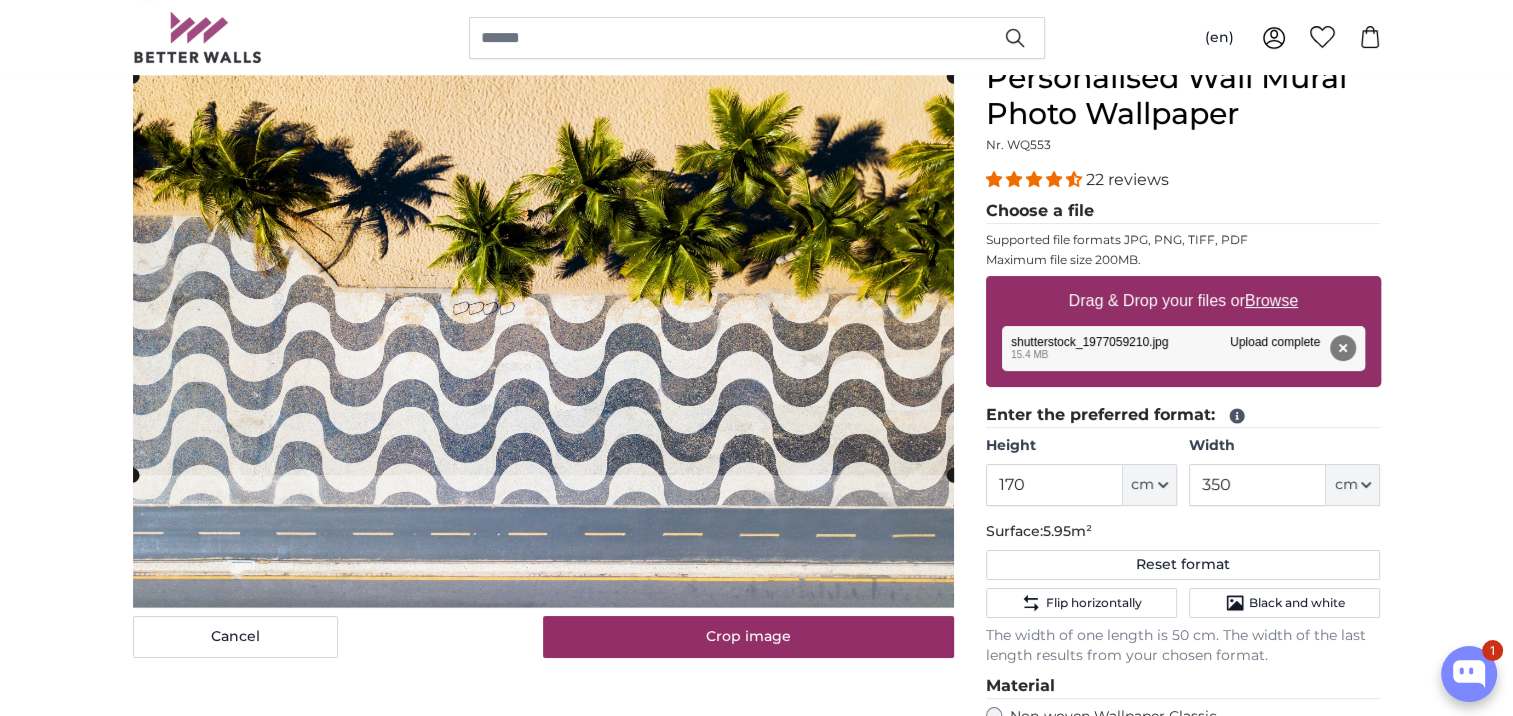 click on "Personalised Photo Wallpaper
Personalised Wall Mural Photo Wallpaper
Personalised Wall Mural Photo Wallpaper
Cancel
Crop image" at bounding box center (756, 2443) 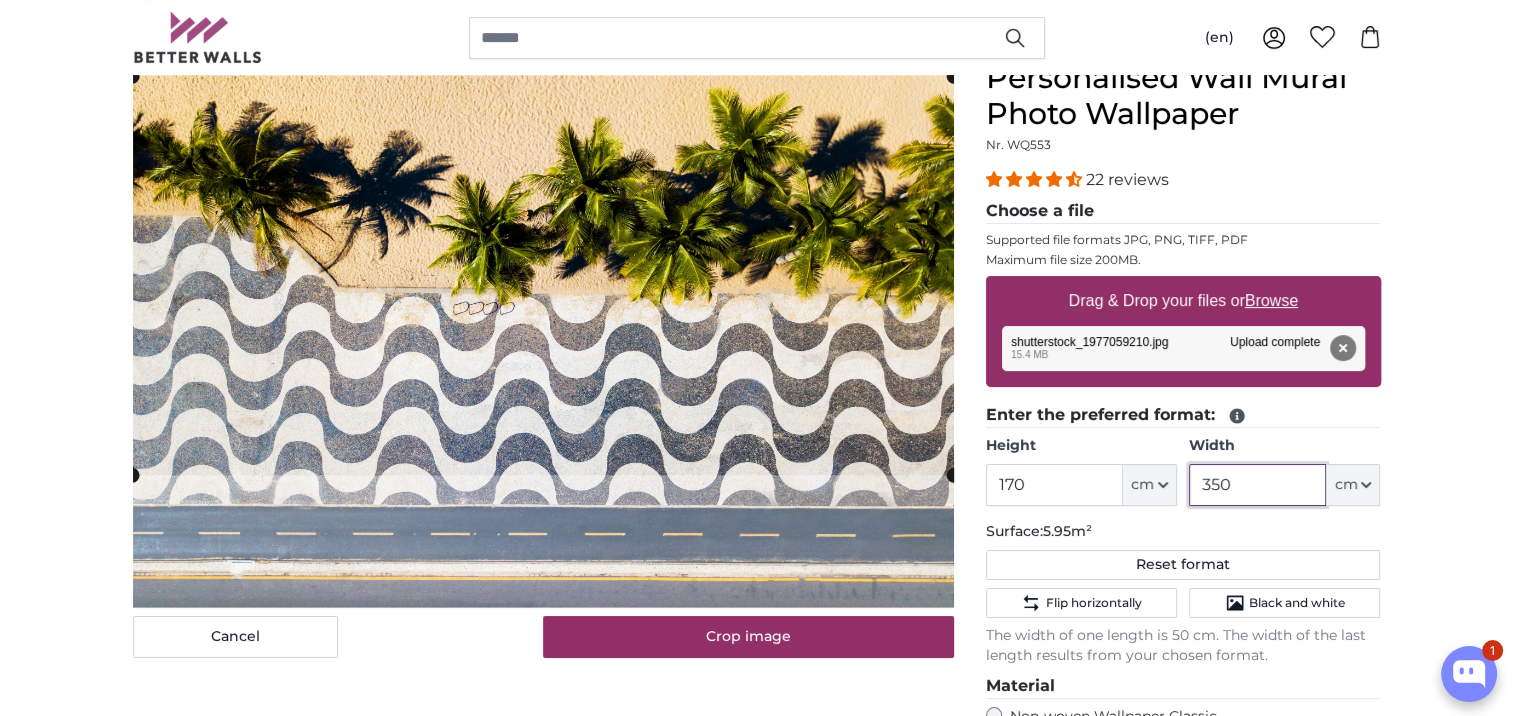 click on "350" at bounding box center (1257, 485) 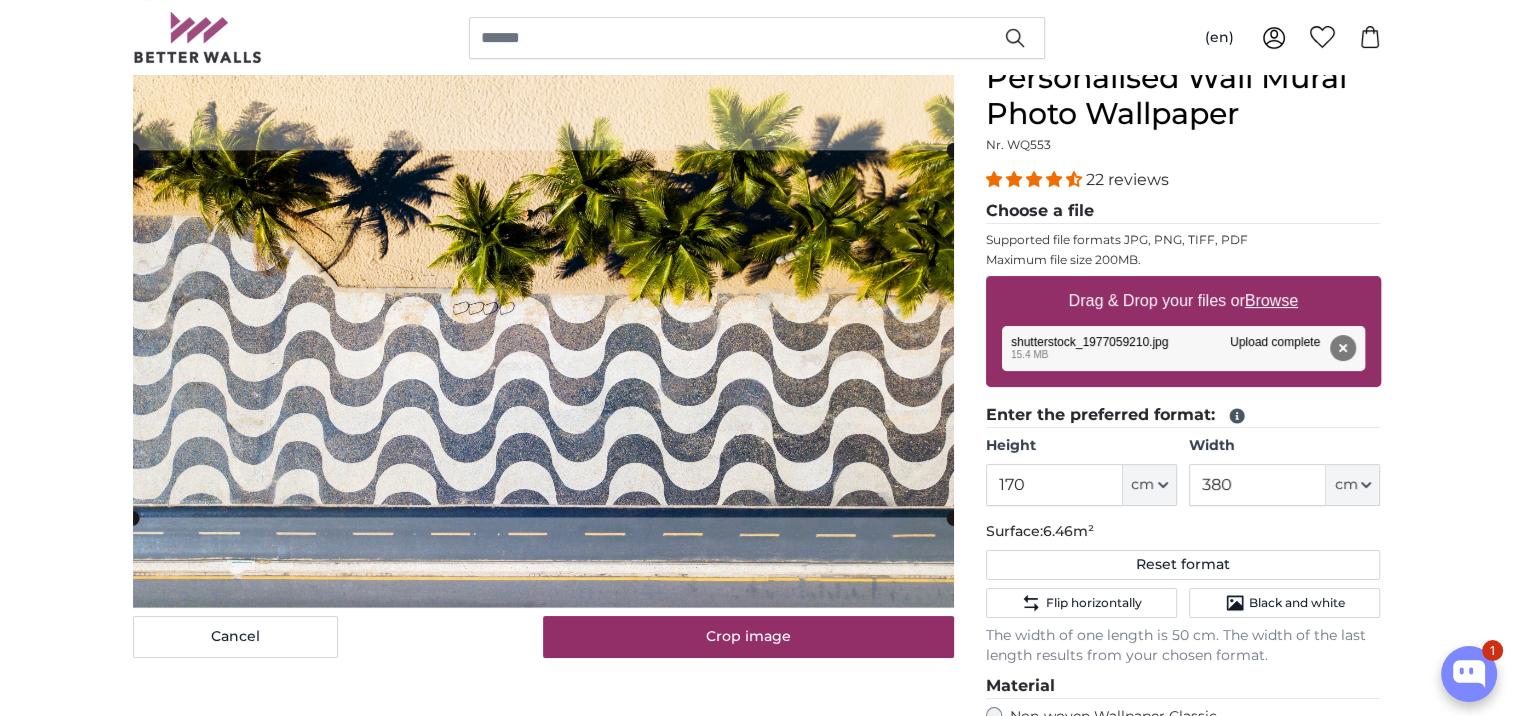 click on "Personalised Photo Wallpaper
Personalised Wall Mural Photo Wallpaper
Personalised Wall Mural Photo Wallpaper
Cancel
Crop image" at bounding box center (756, 2443) 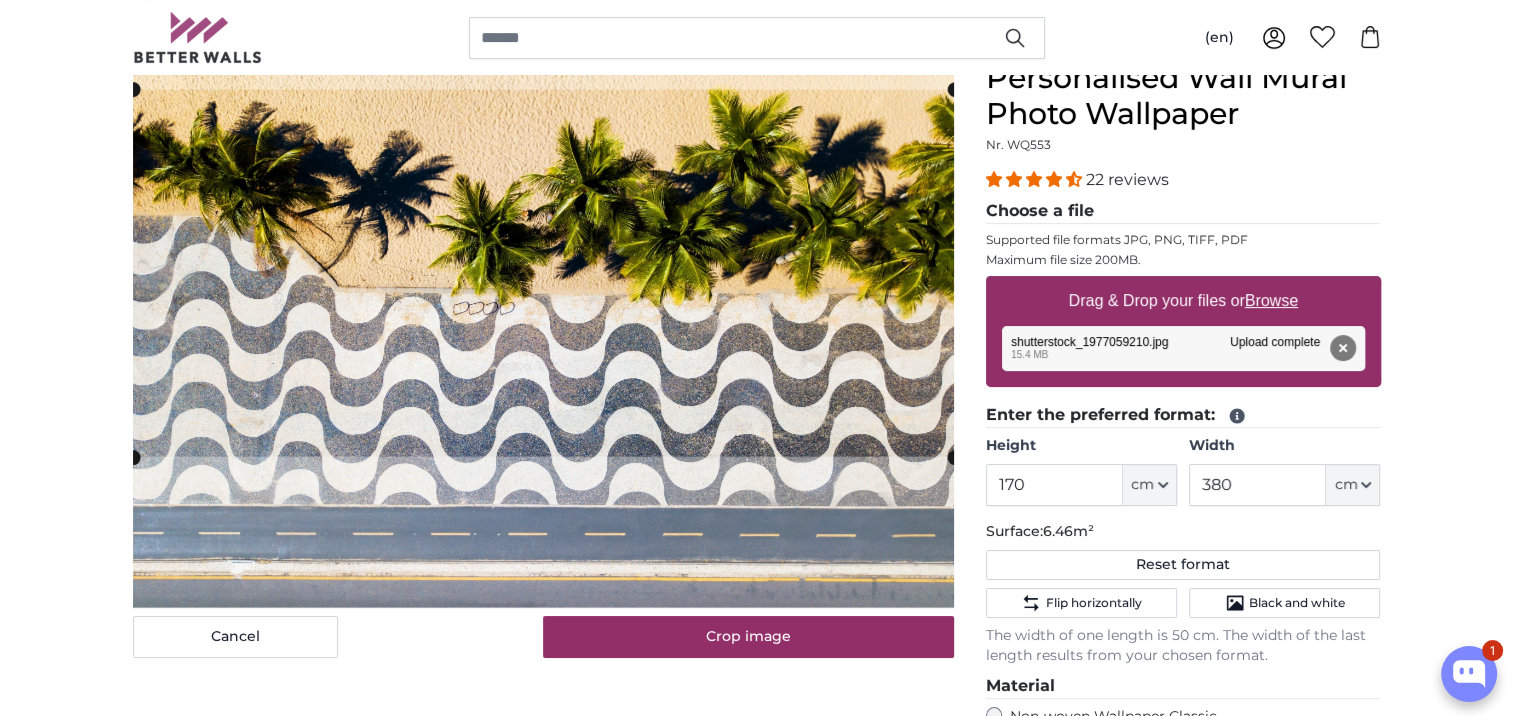 click 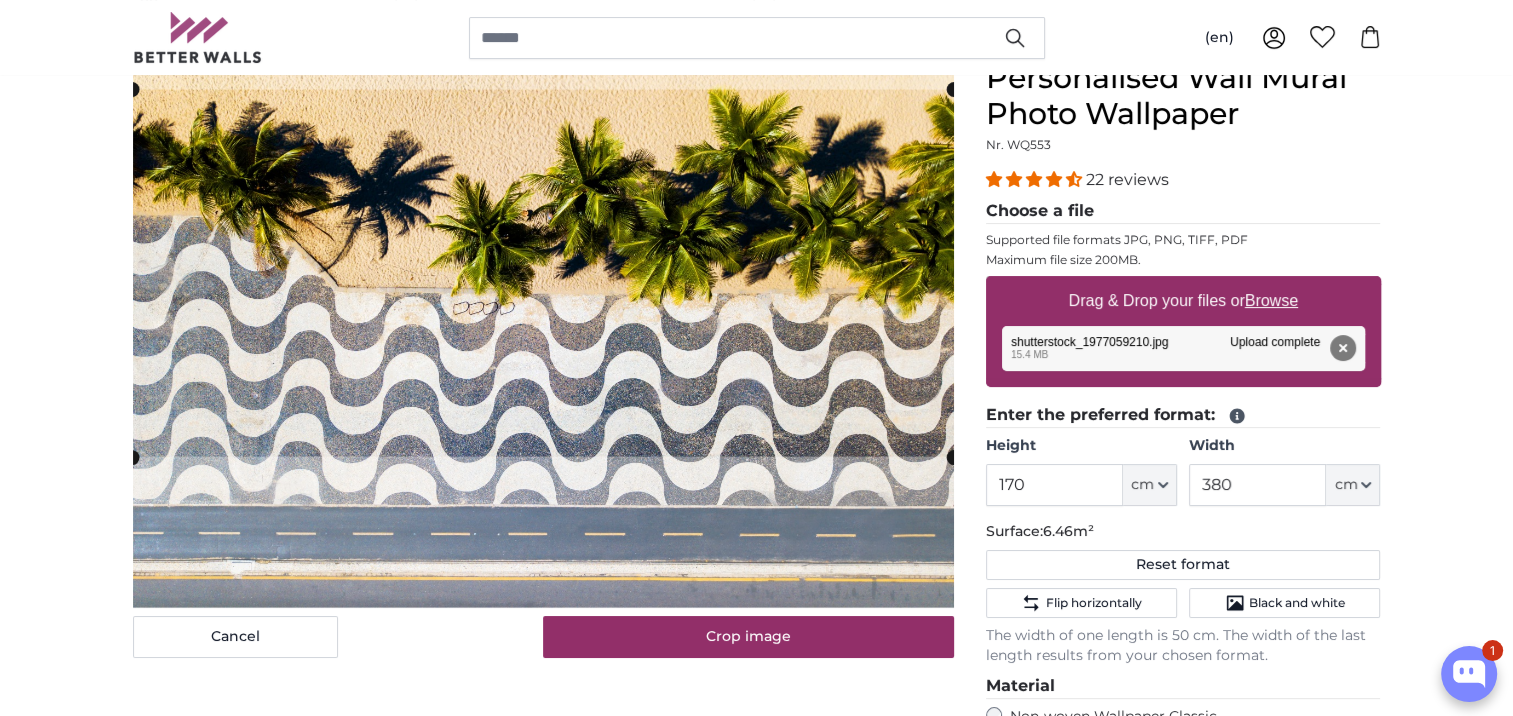drag, startPoint x: 1463, startPoint y: 440, endPoint x: 1449, endPoint y: 436, distance: 14.56022 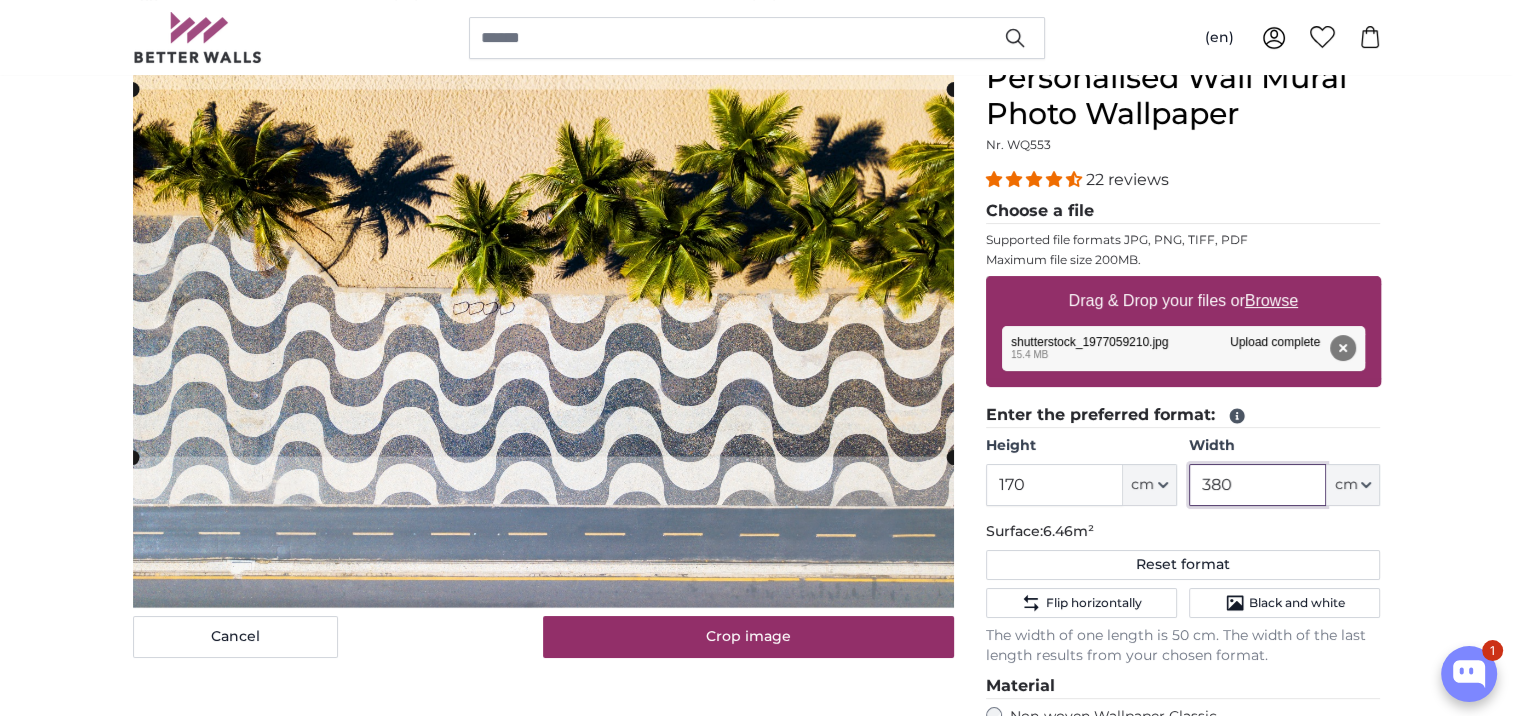 click on "380" at bounding box center [1257, 485] 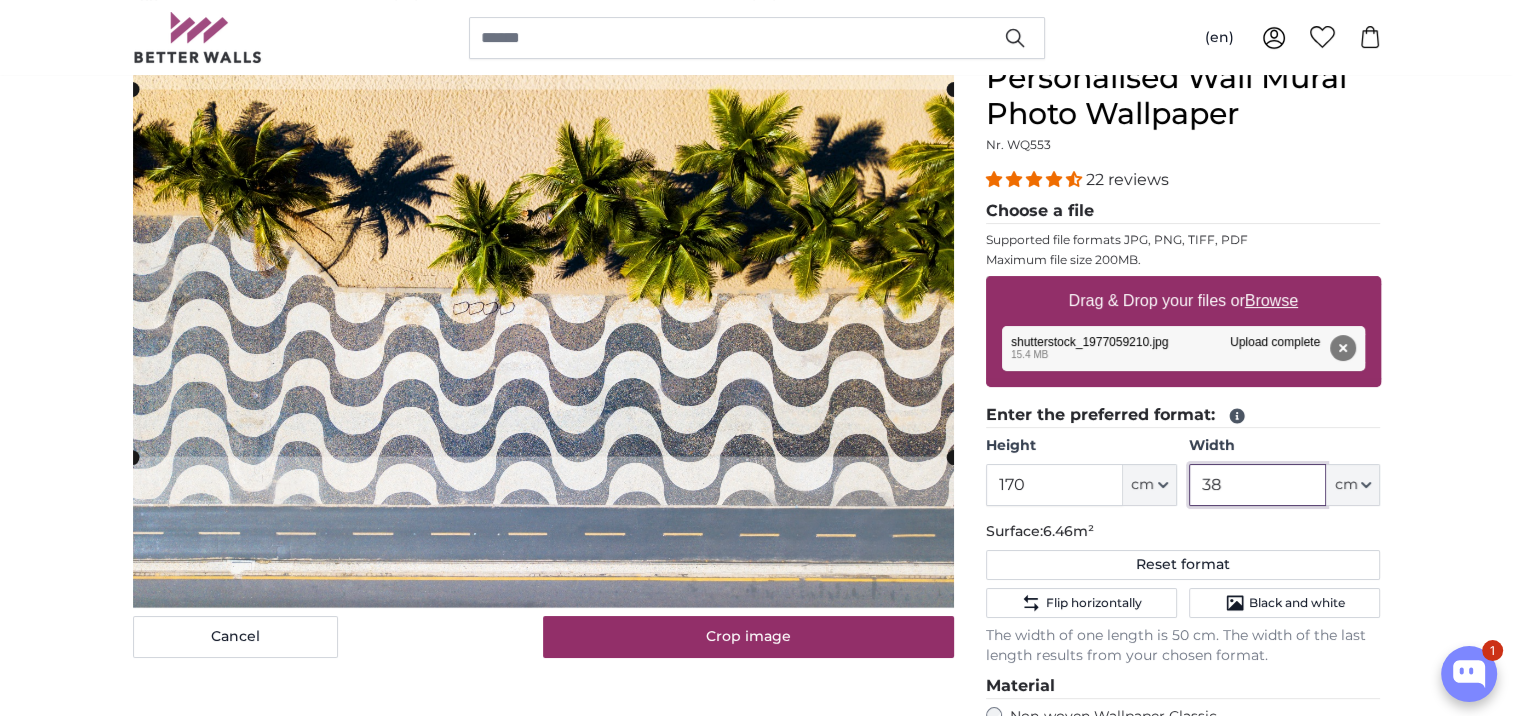 type on "3" 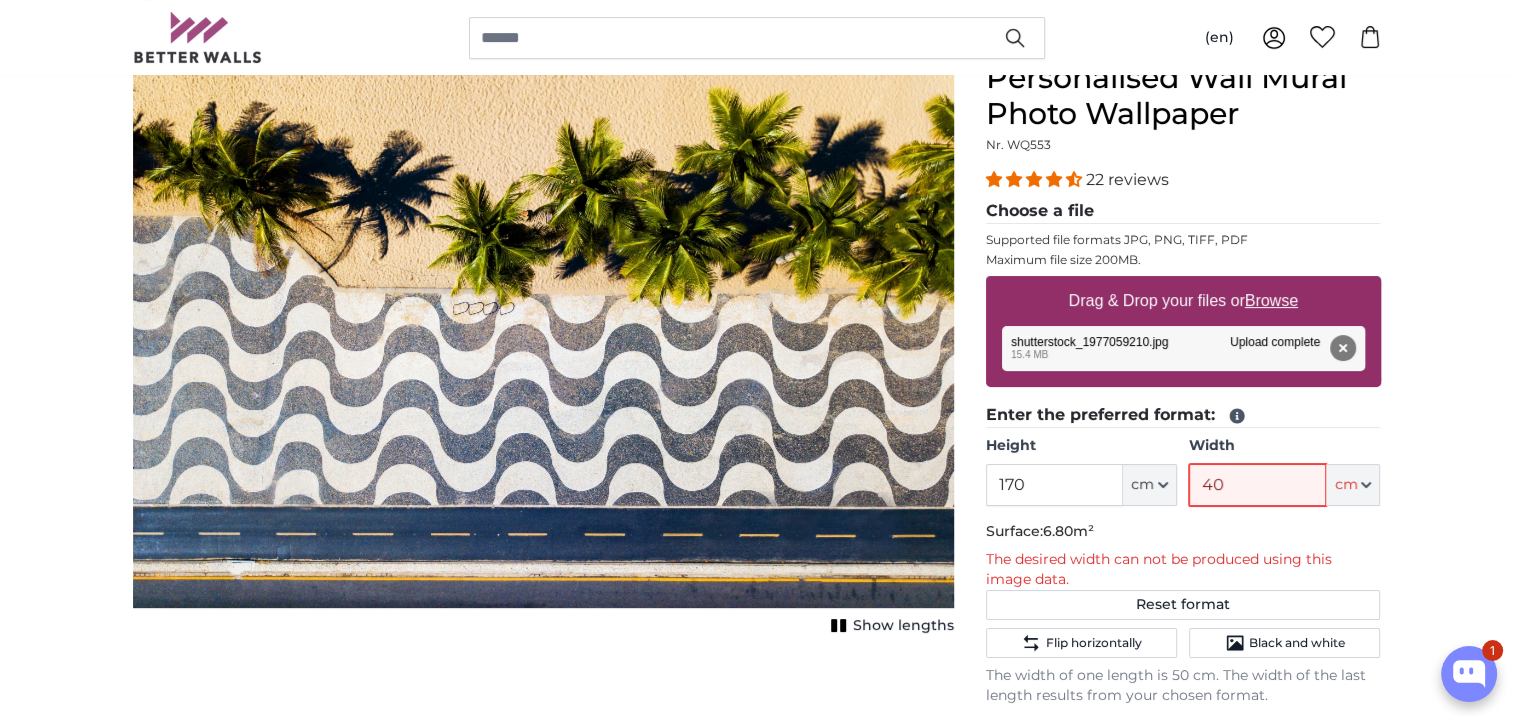 type on "4" 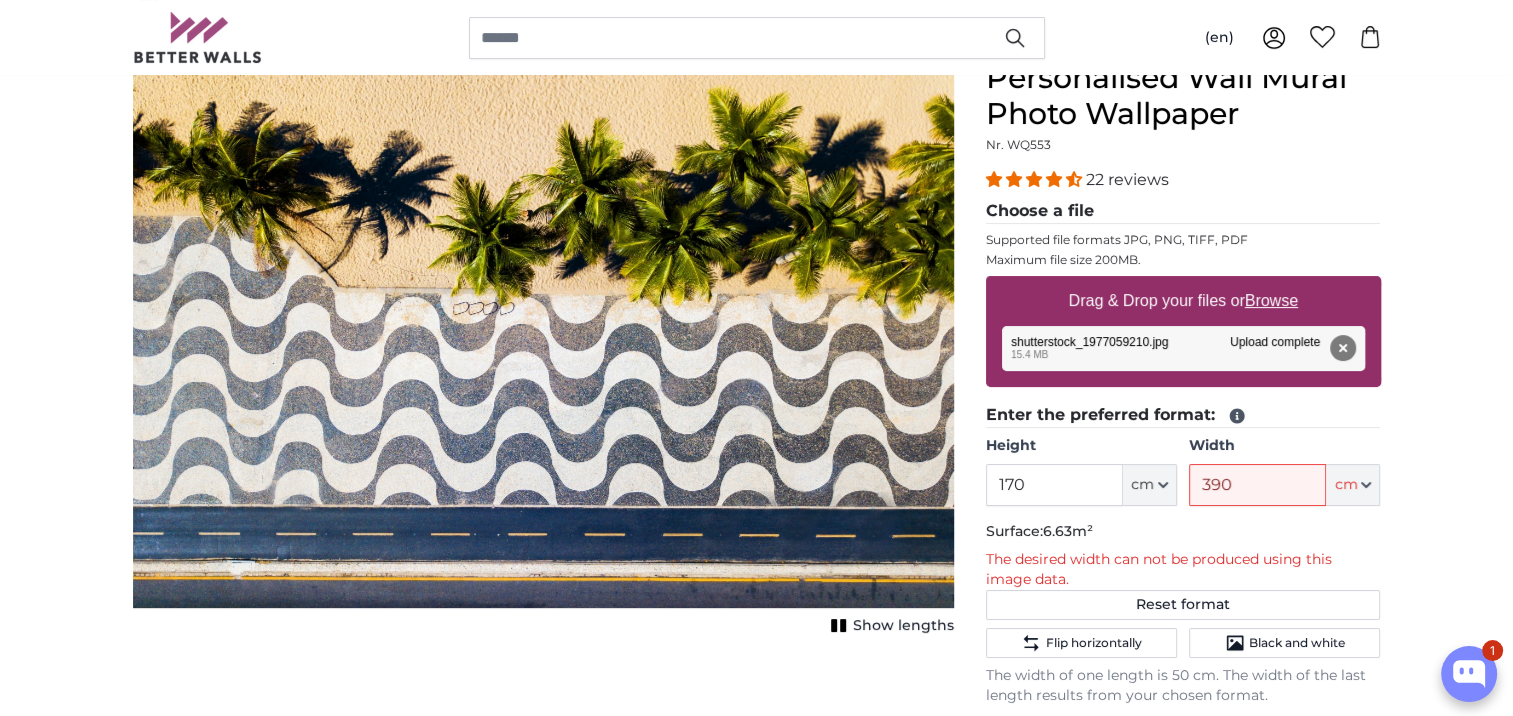 click on "Personalised Photo Wallpaper
Personalised Wall Mural Photo Wallpaper
Personalised Wall Mural Photo Wallpaper
Cancel
Crop image" at bounding box center [756, 2463] 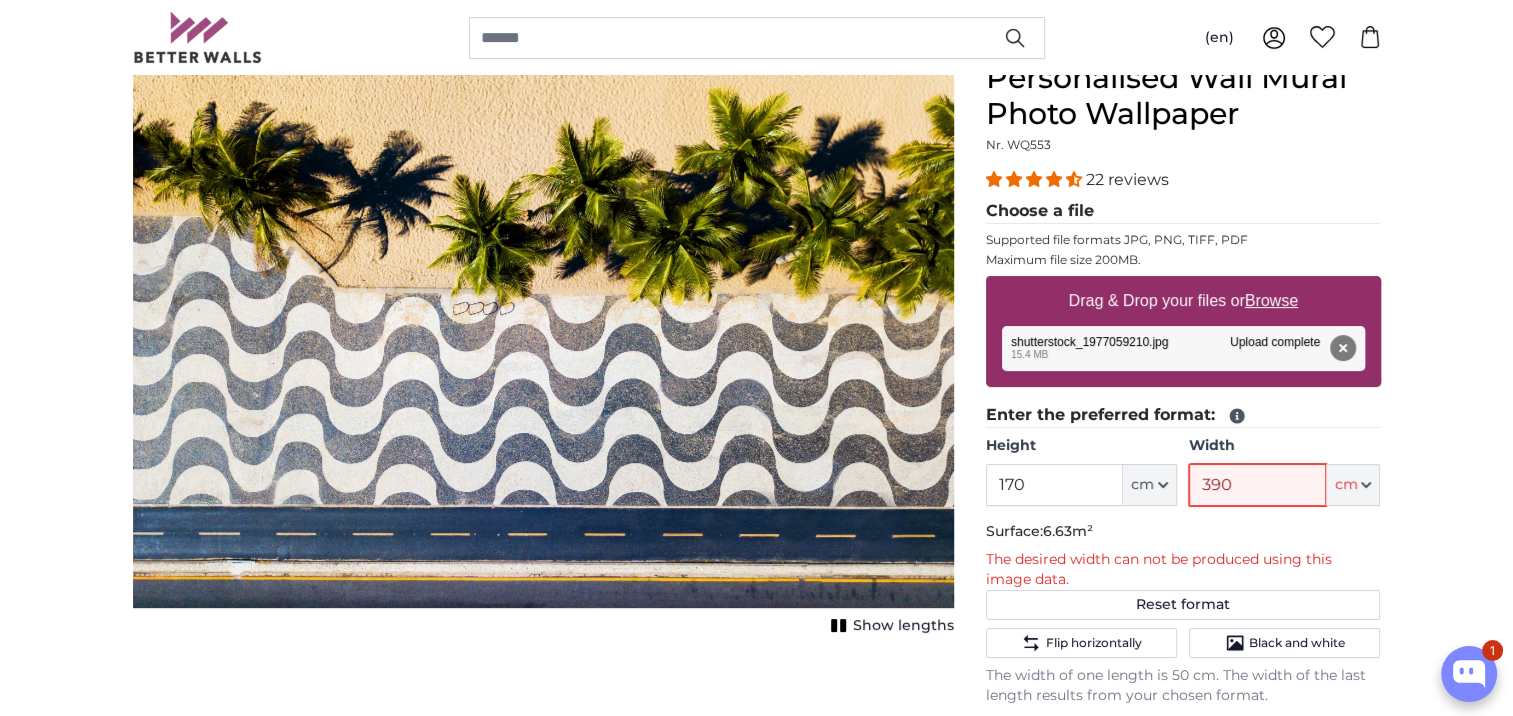 click on "390" at bounding box center (1257, 485) 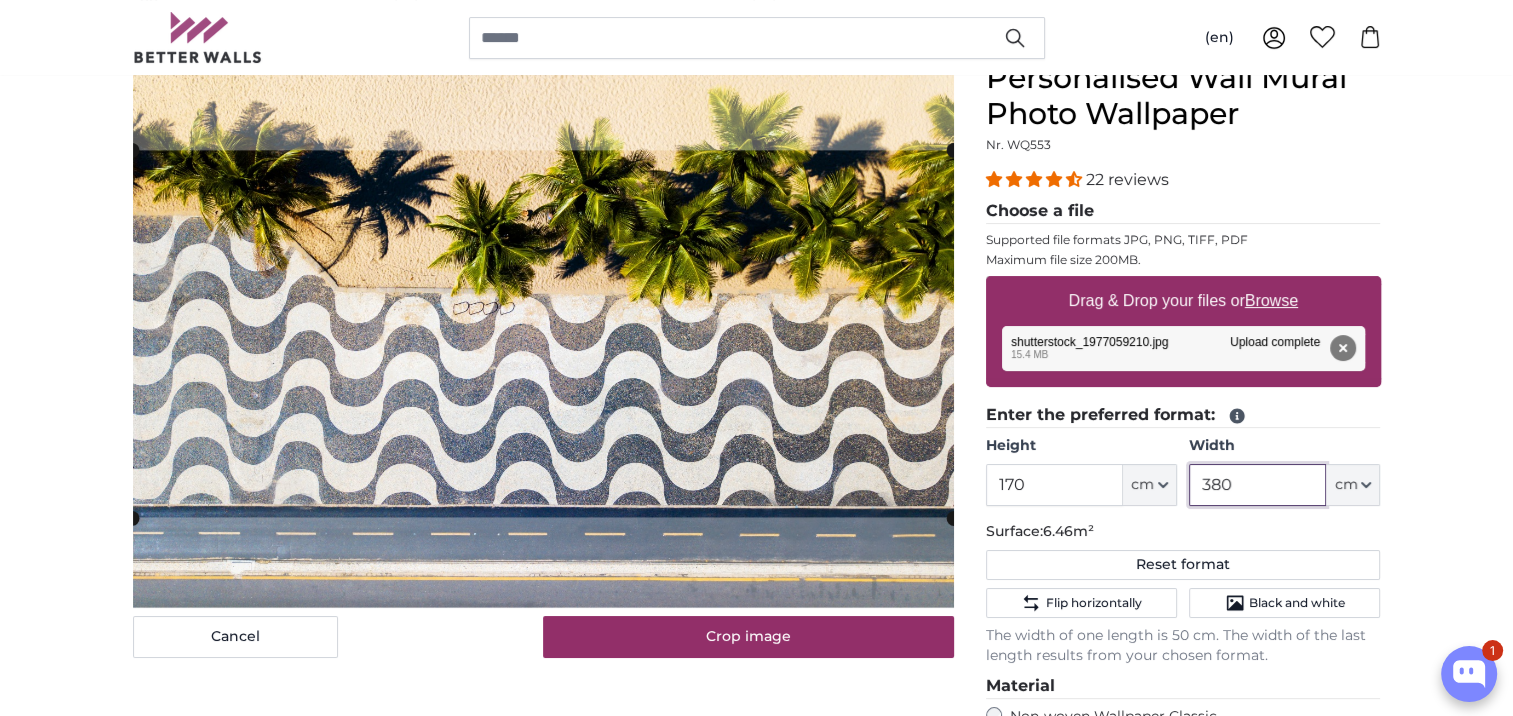 type on "380" 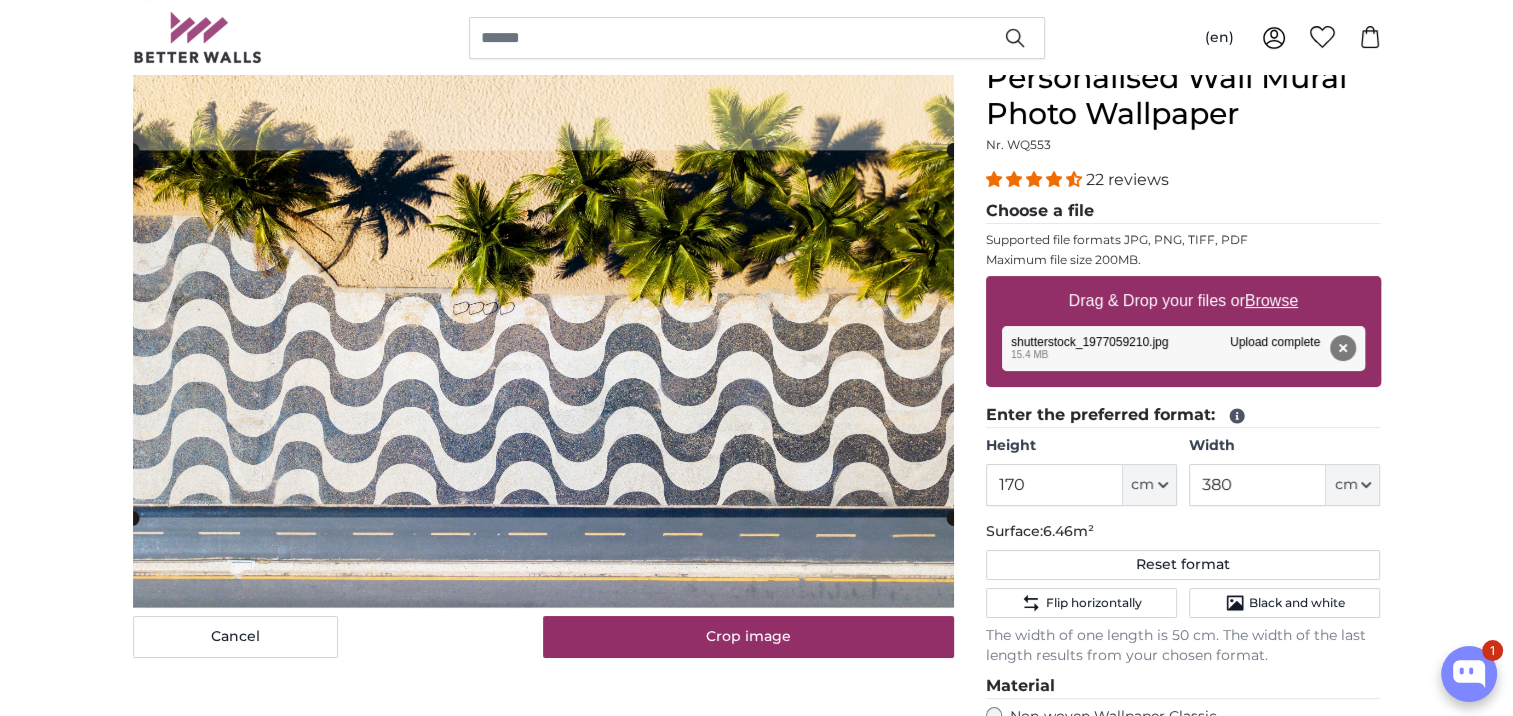 click on "Personalised Photo Wallpaper
Personalised Wall Mural Photo Wallpaper
Personalised Wall Mural Photo Wallpaper
Cancel
Crop image" at bounding box center [756, 2443] 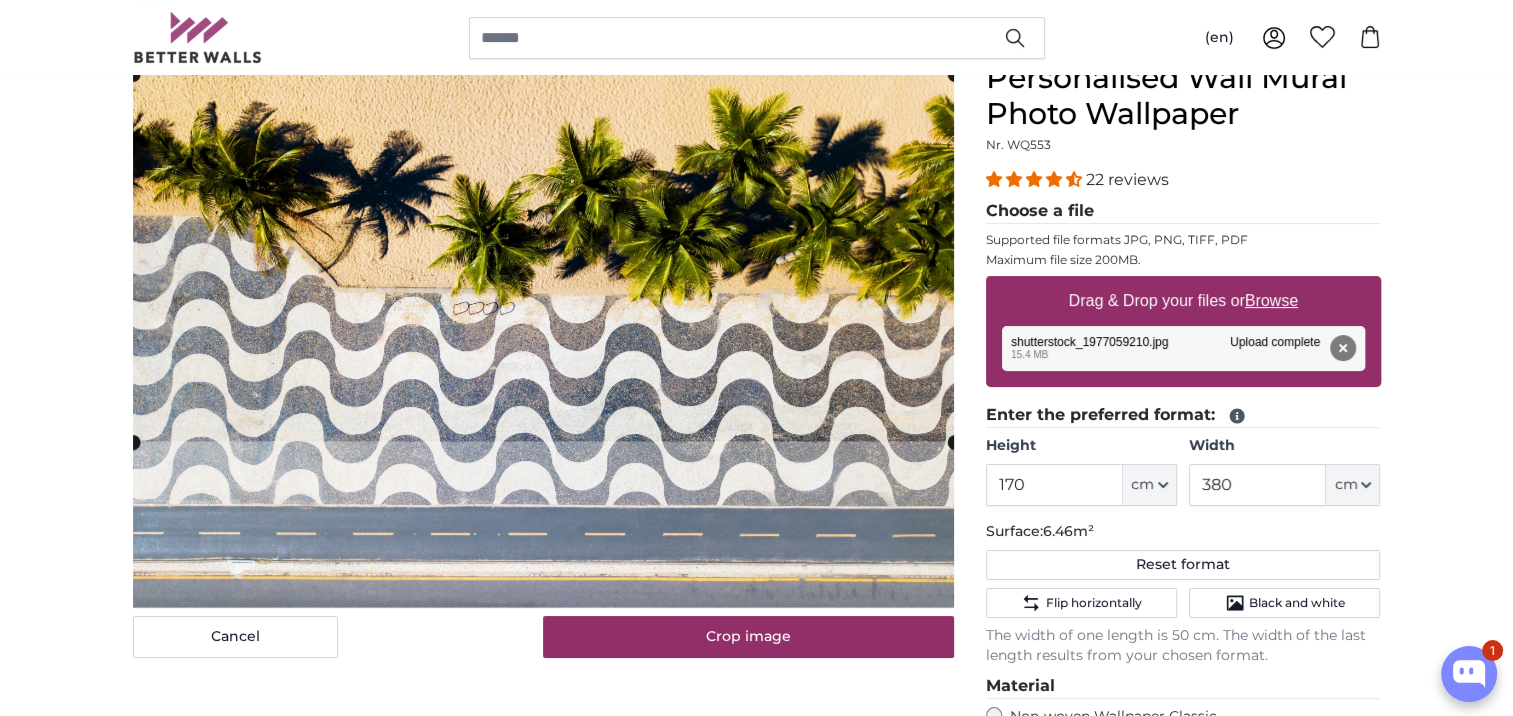 click 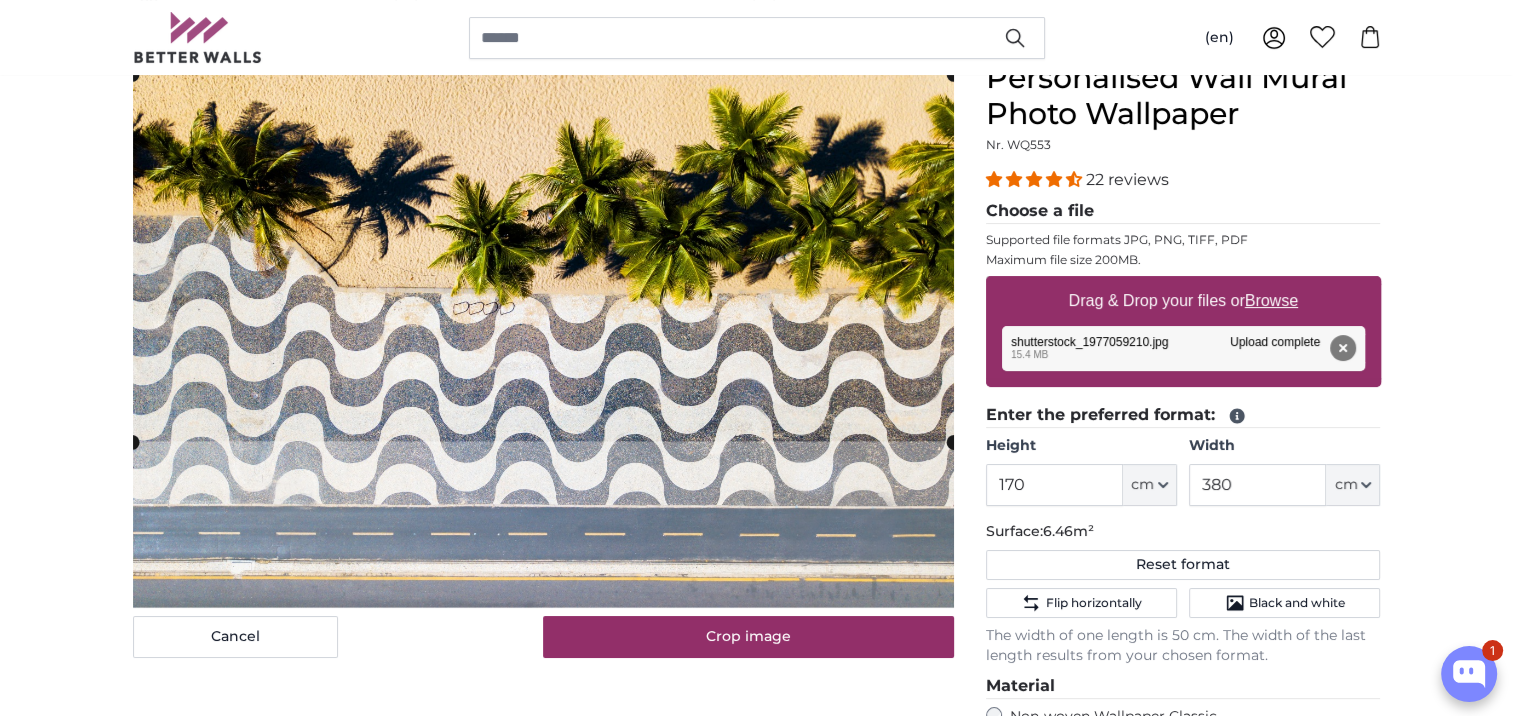 click on "Personalised Photo Wallpaper
Personalised Wall Mural Photo Wallpaper
Personalised Wall Mural Photo Wallpaper
Cancel
Crop image" at bounding box center (756, 2443) 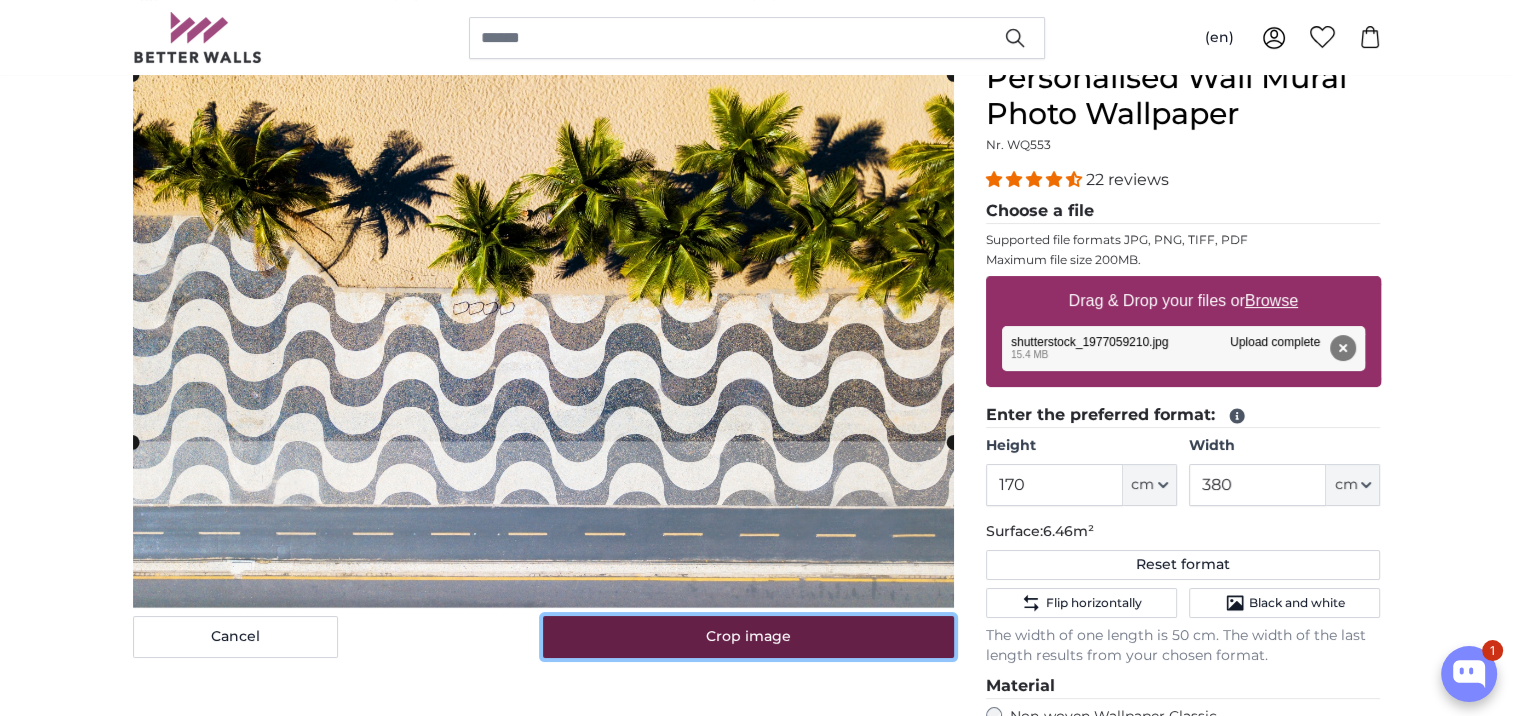 click on "Crop image" at bounding box center (748, 637) 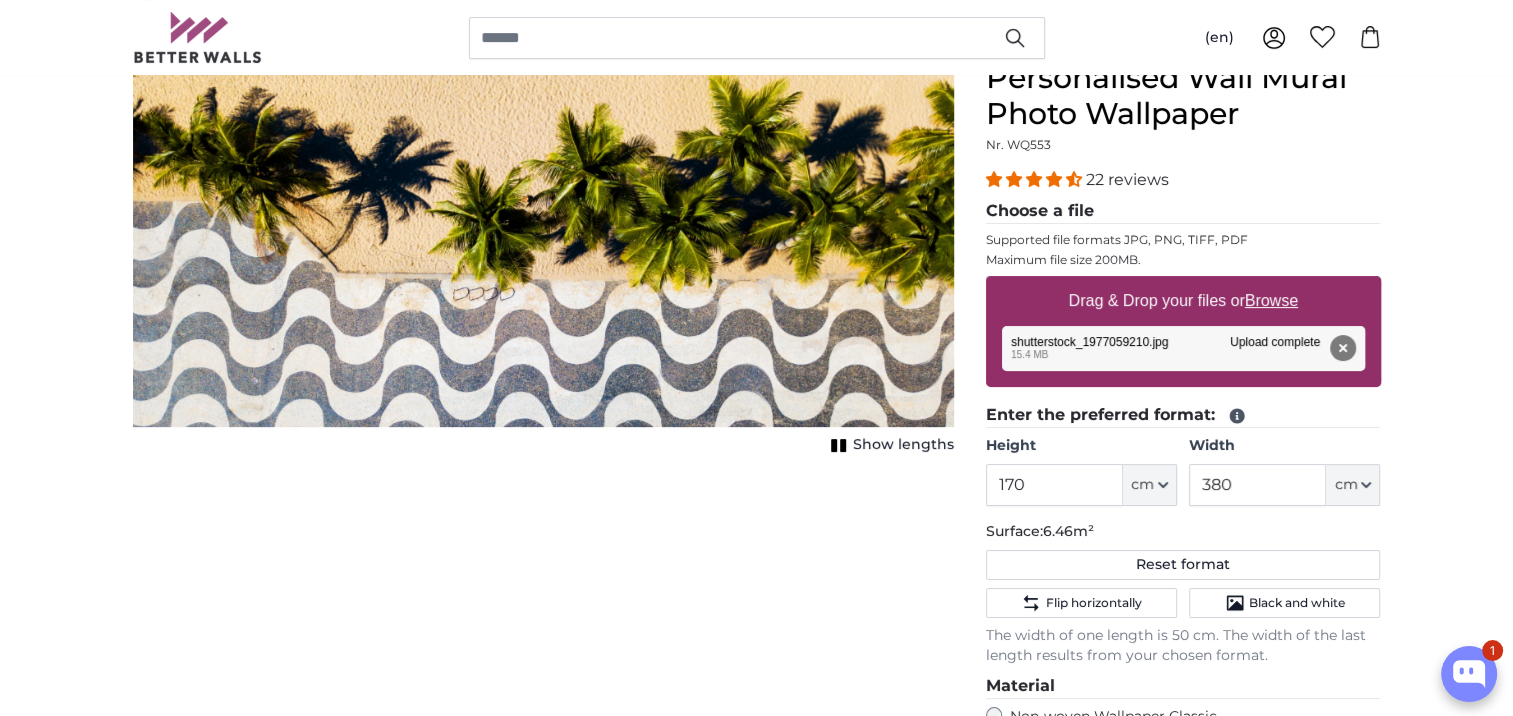 drag, startPoint x: 688, startPoint y: 377, endPoint x: 687, endPoint y: 404, distance: 27.018513 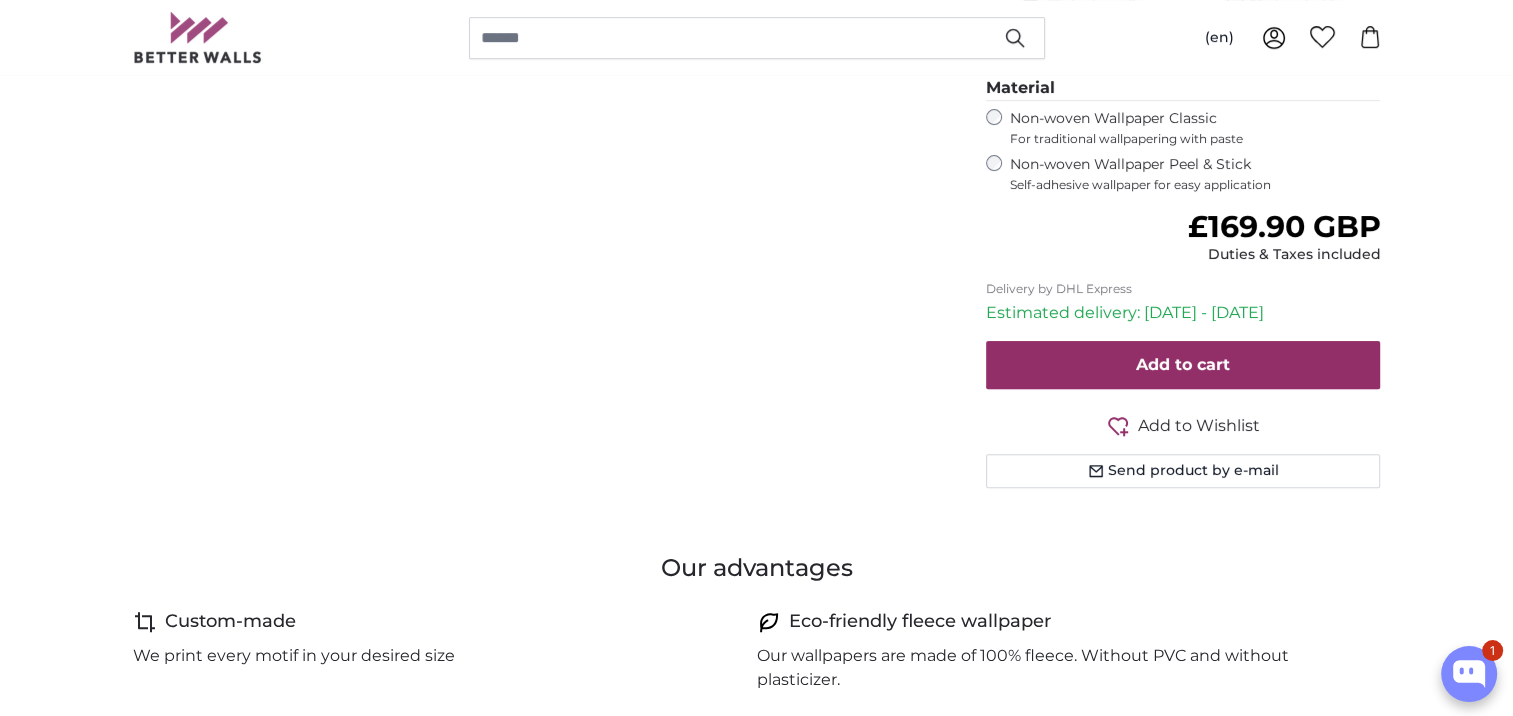 scroll, scrollTop: 800, scrollLeft: 0, axis: vertical 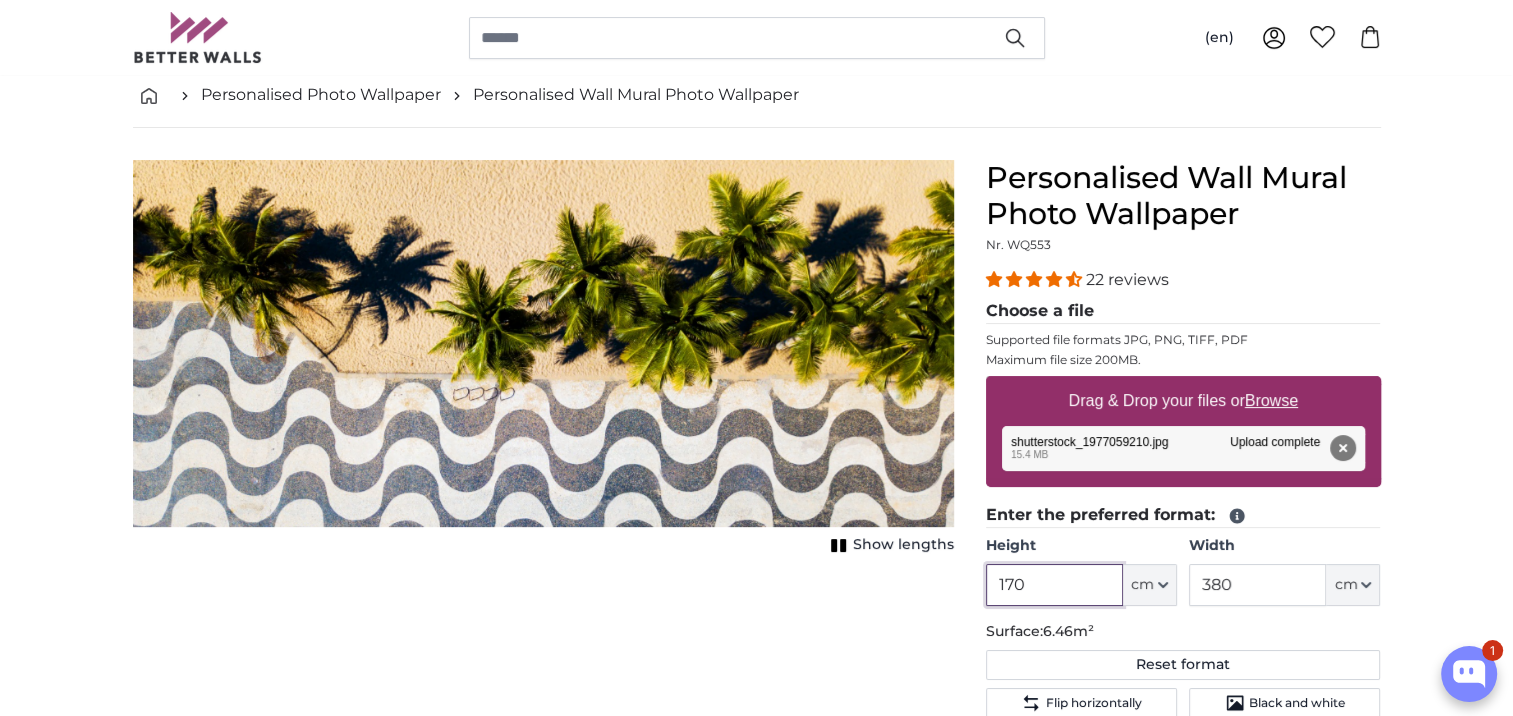 click on "170" at bounding box center [1054, 585] 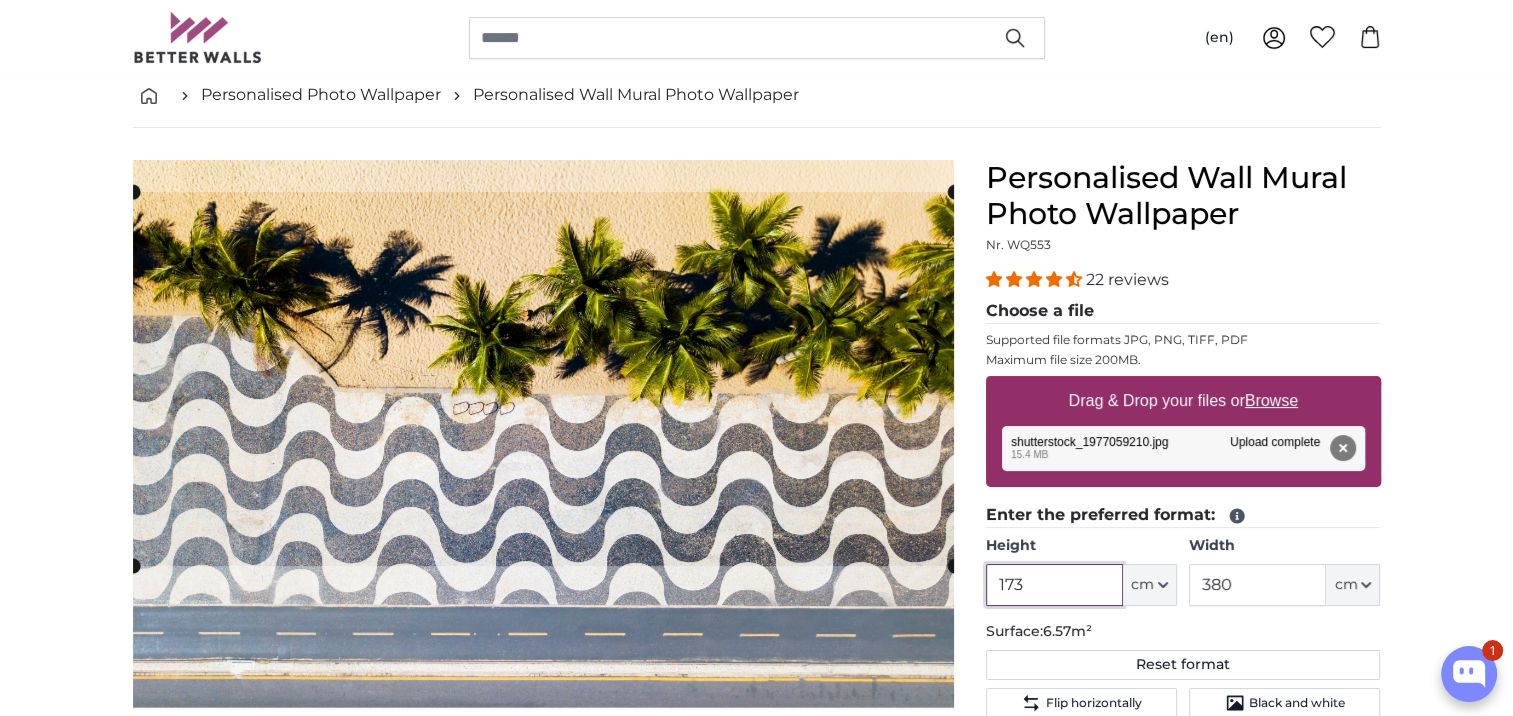 click 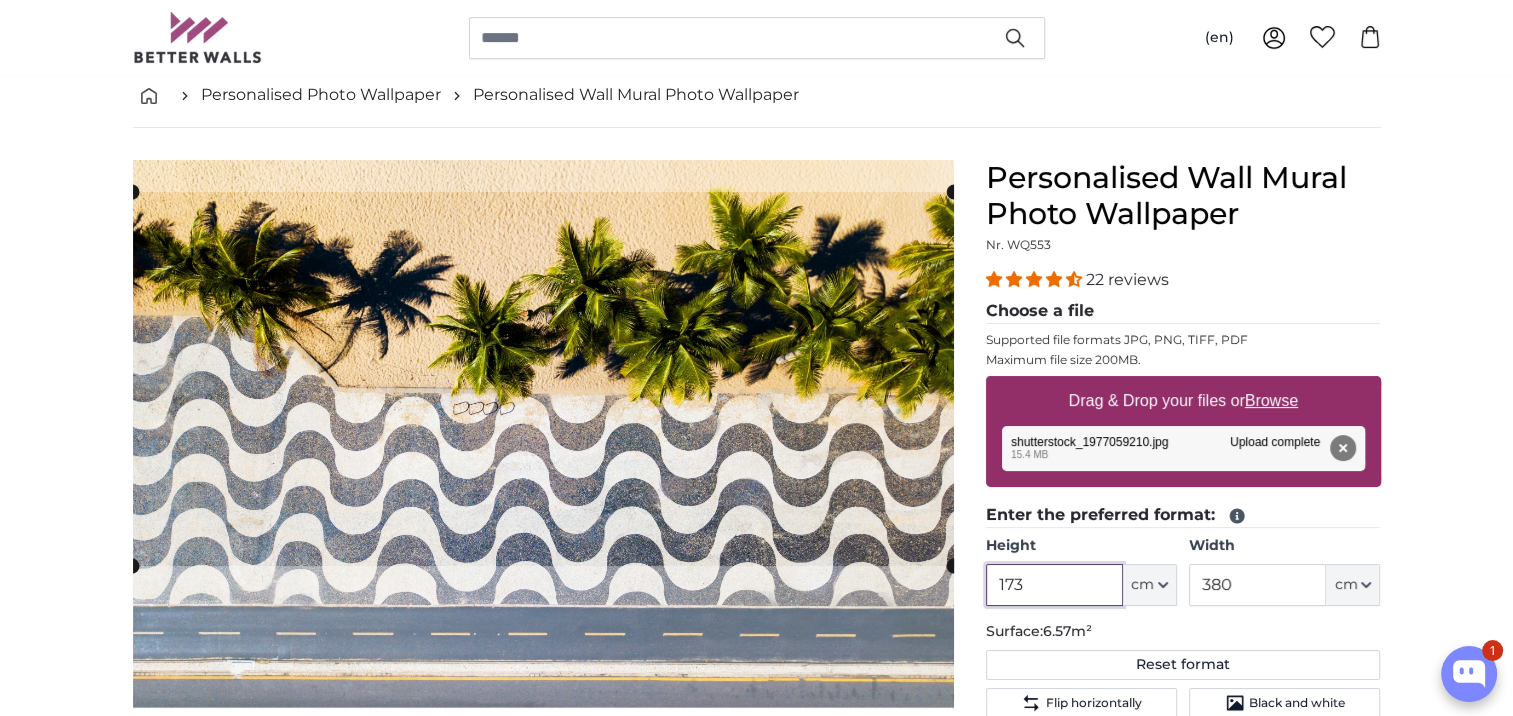 type on "173" 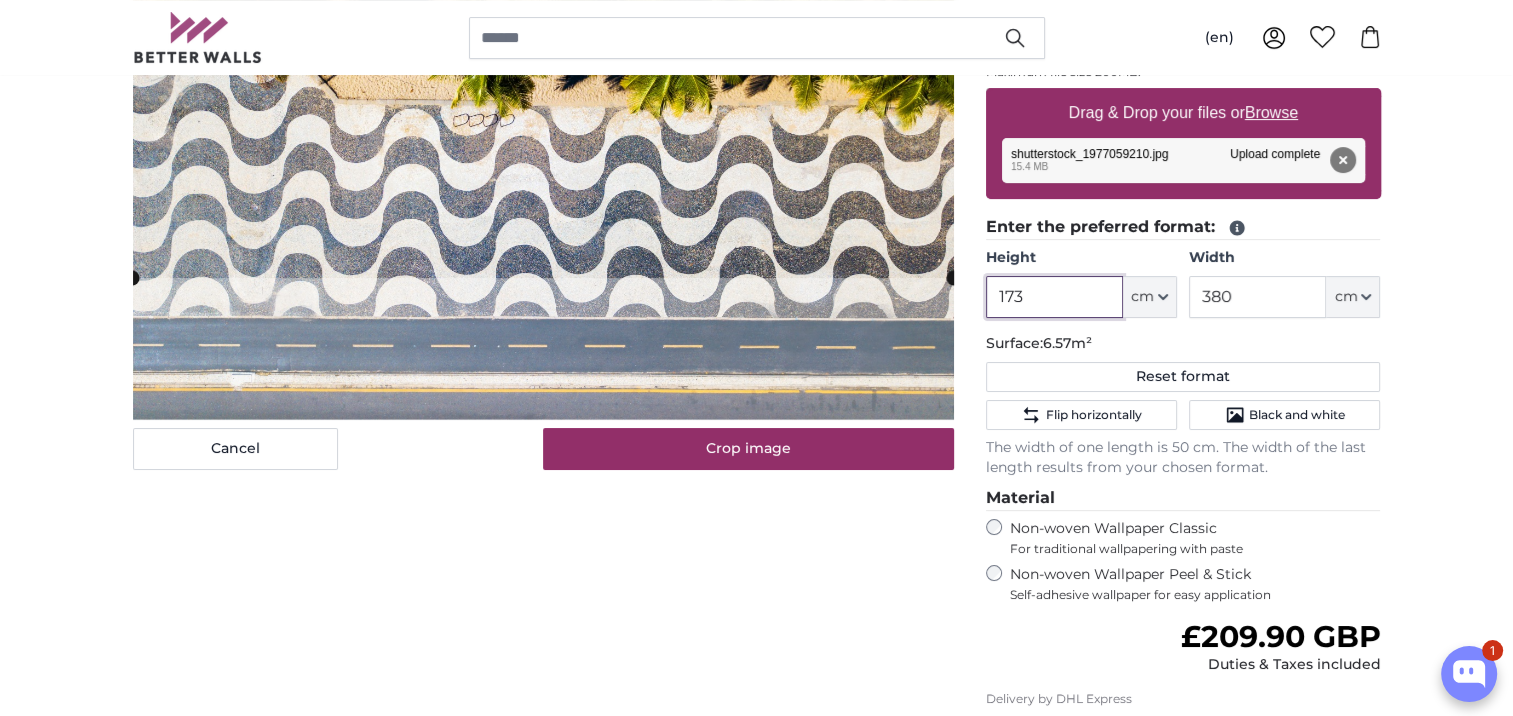 scroll, scrollTop: 400, scrollLeft: 0, axis: vertical 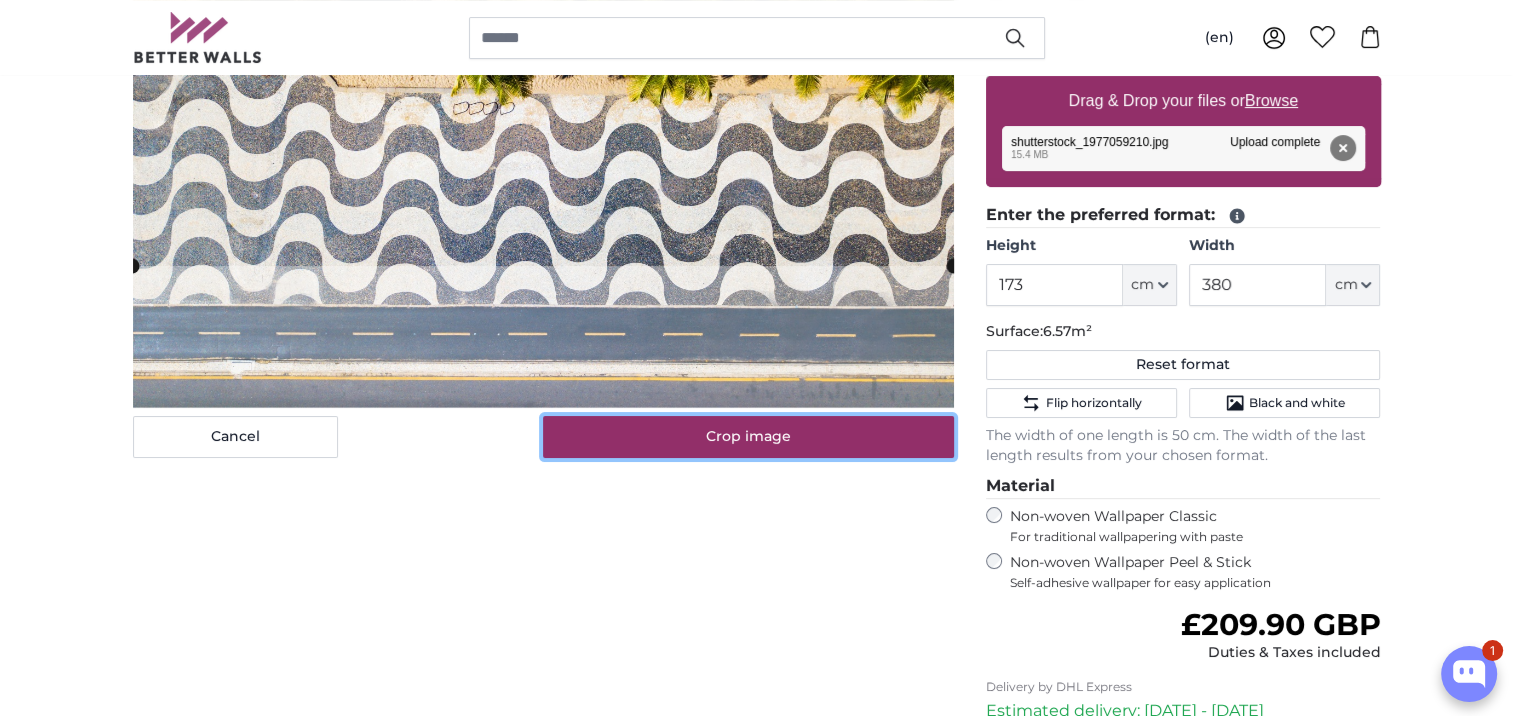 click on "Crop image" at bounding box center (748, 437) 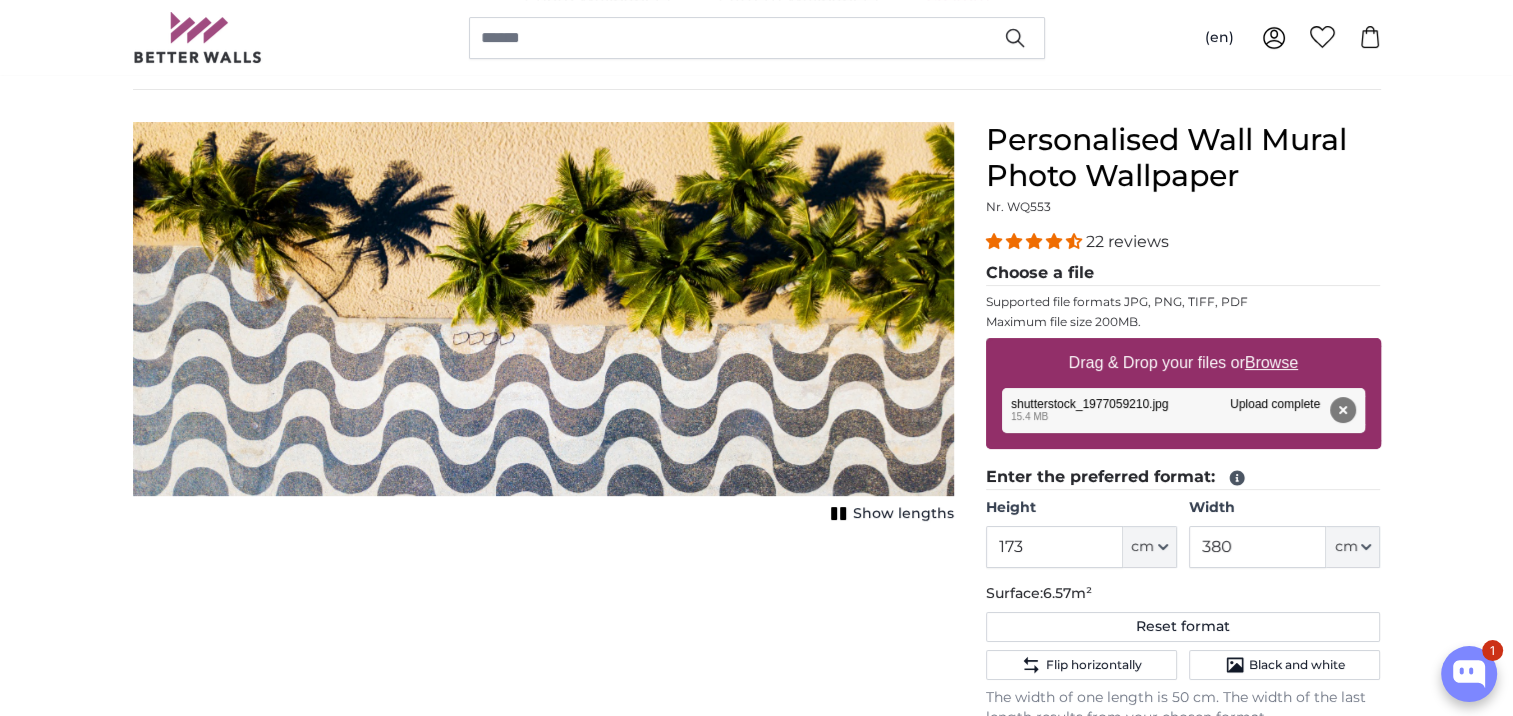 scroll, scrollTop: 100, scrollLeft: 0, axis: vertical 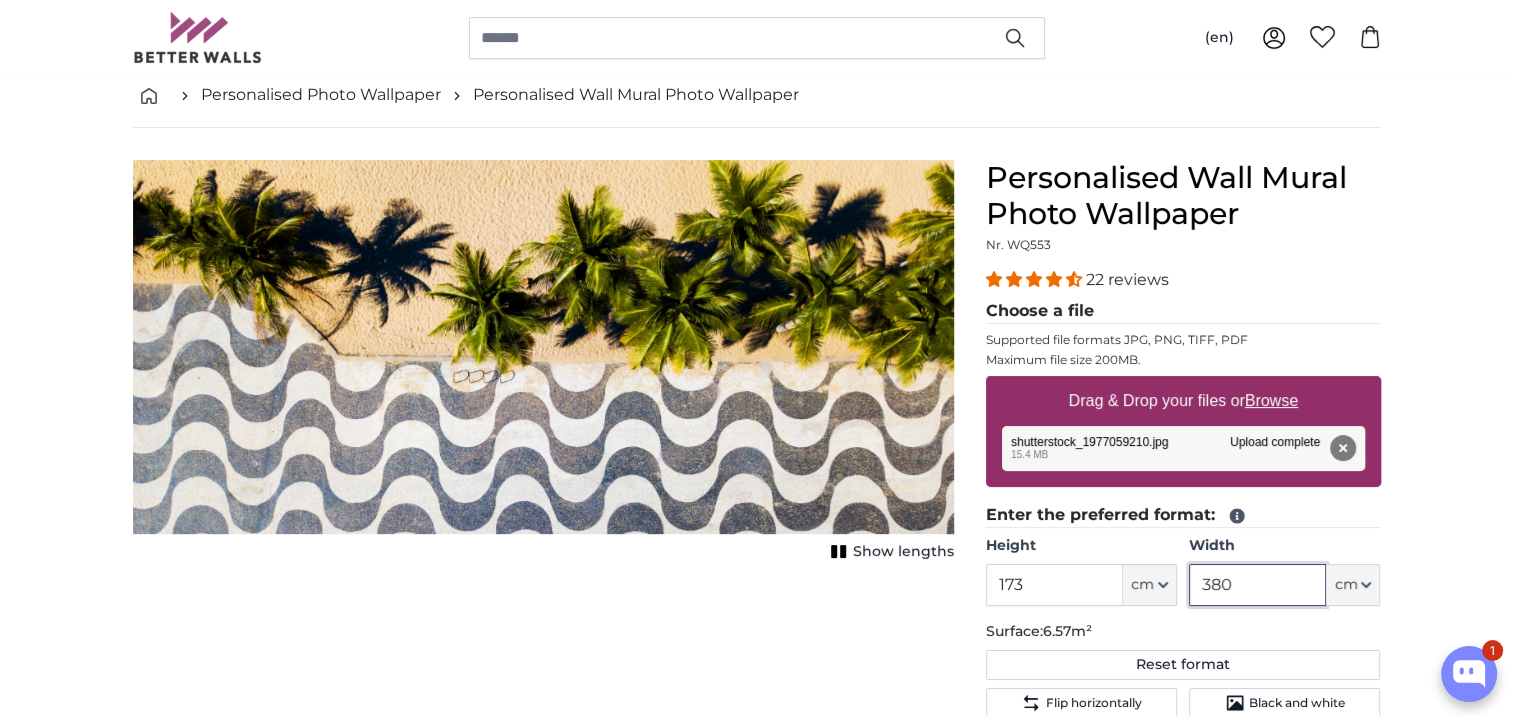 click on "380" at bounding box center (1257, 585) 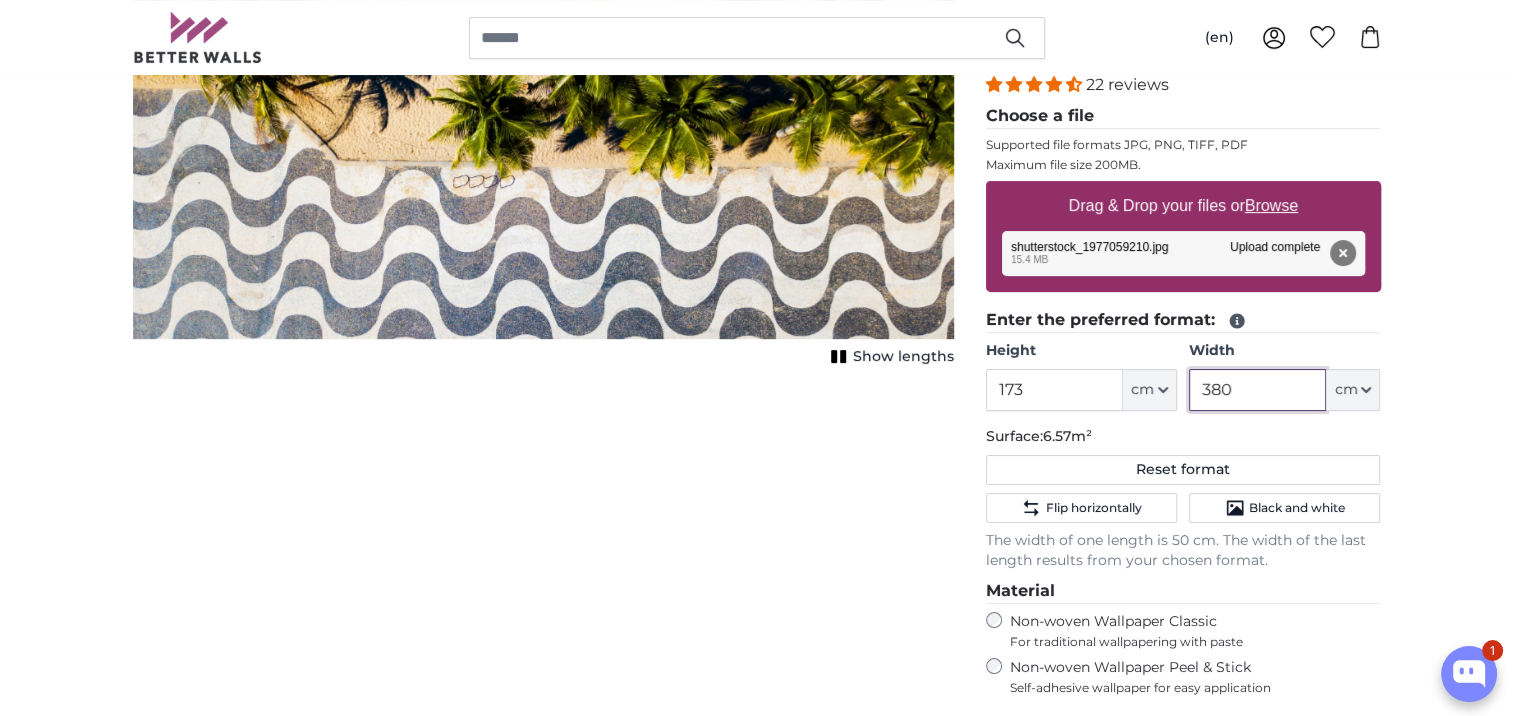scroll, scrollTop: 300, scrollLeft: 0, axis: vertical 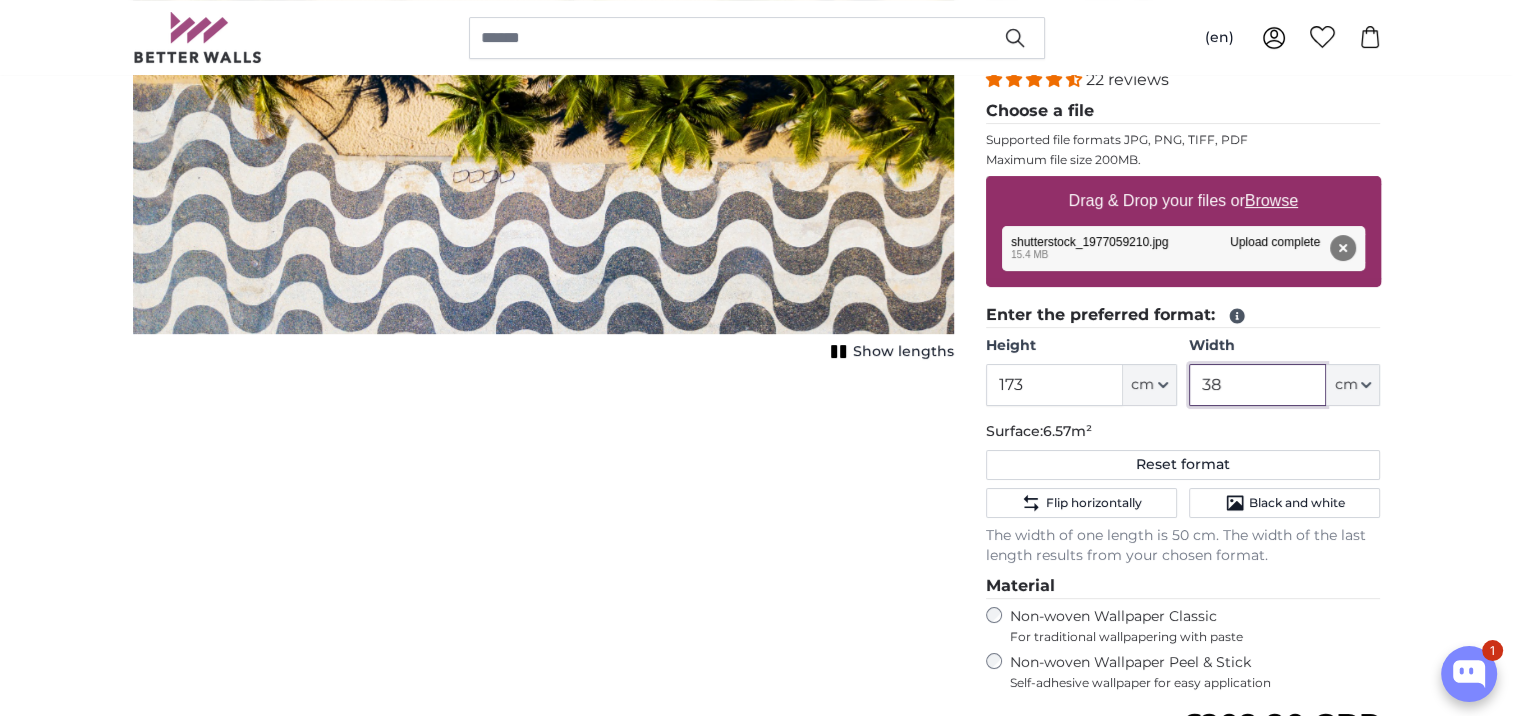 type on "3" 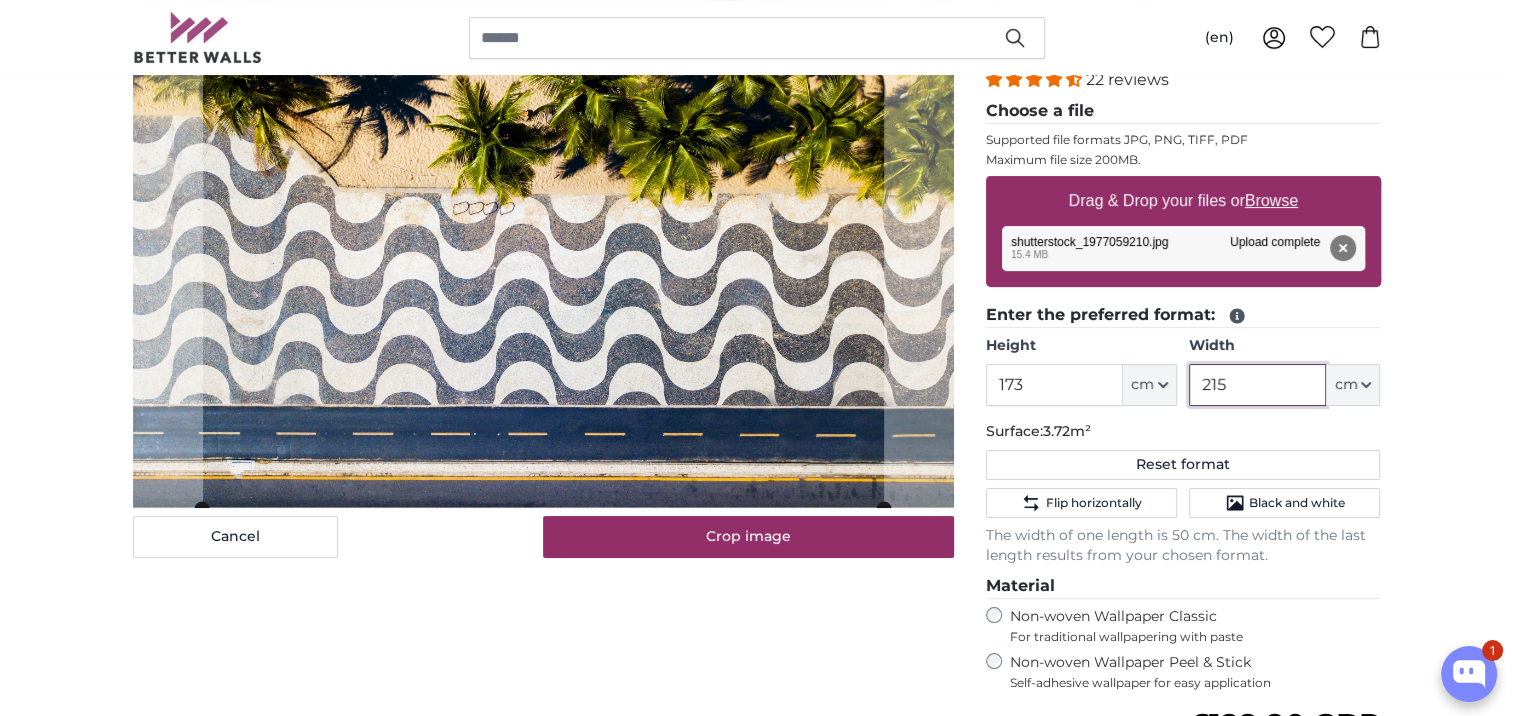 type on "215" 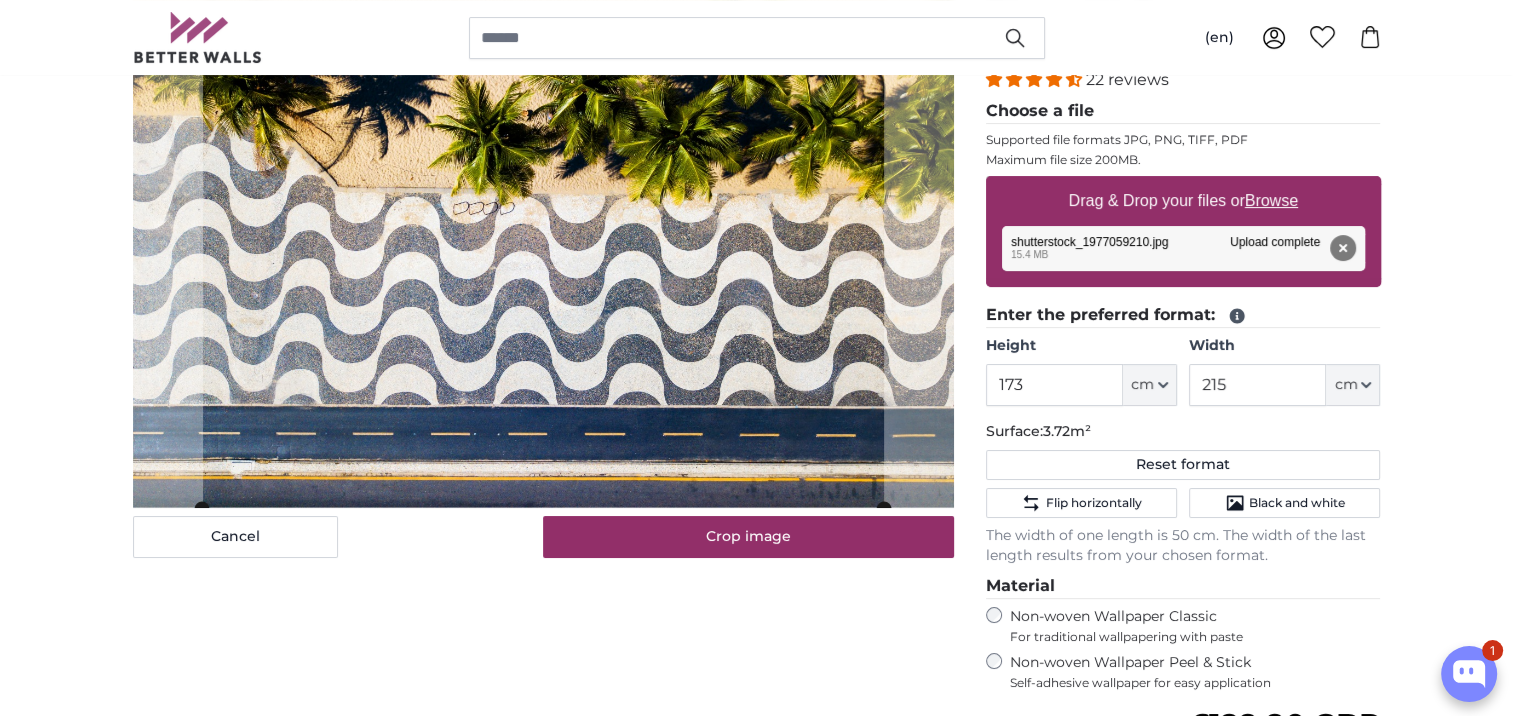 click on "Personalised Photo Wallpaper
Personalised Wall Mural Photo Wallpaper
Personalised Wall Mural Photo Wallpaper
Cancel
Crop image" at bounding box center [756, 2343] 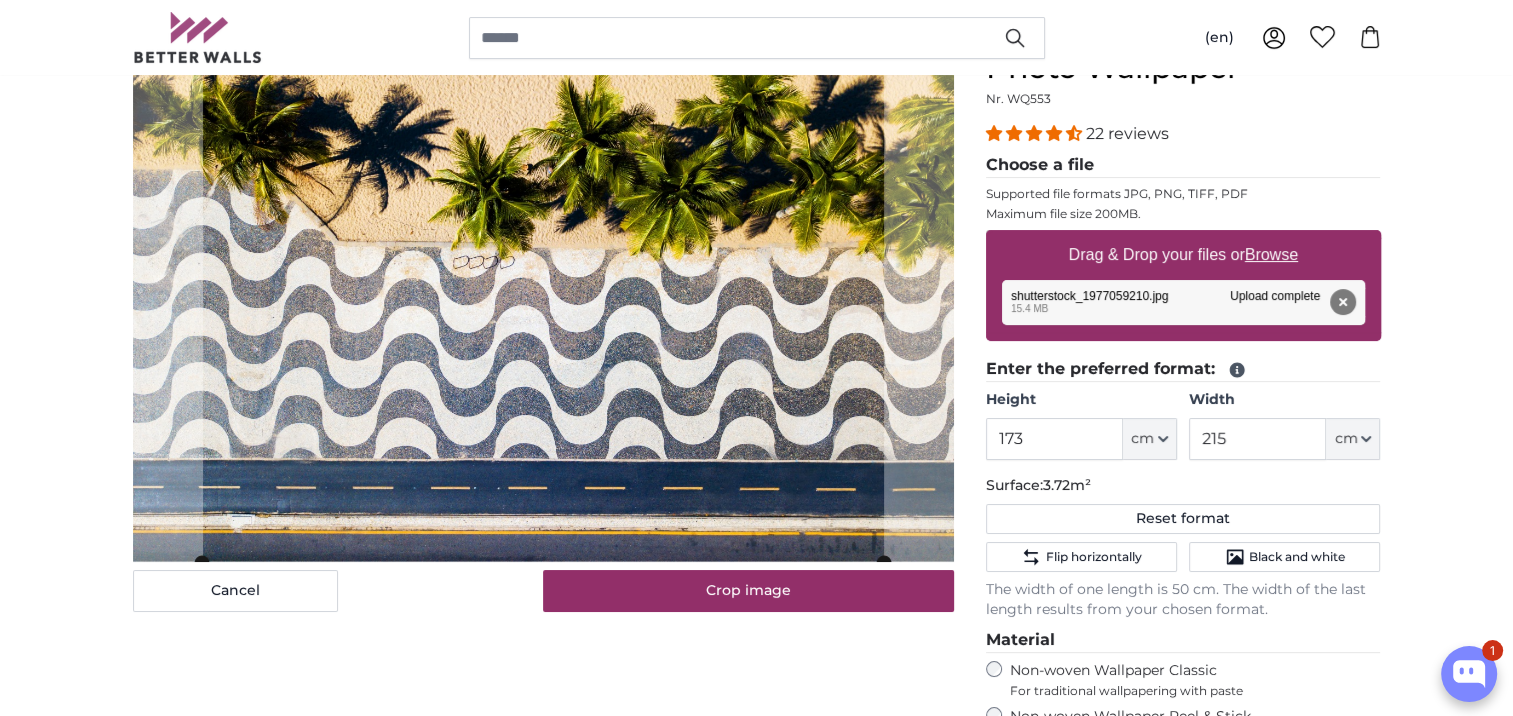 scroll, scrollTop: 200, scrollLeft: 0, axis: vertical 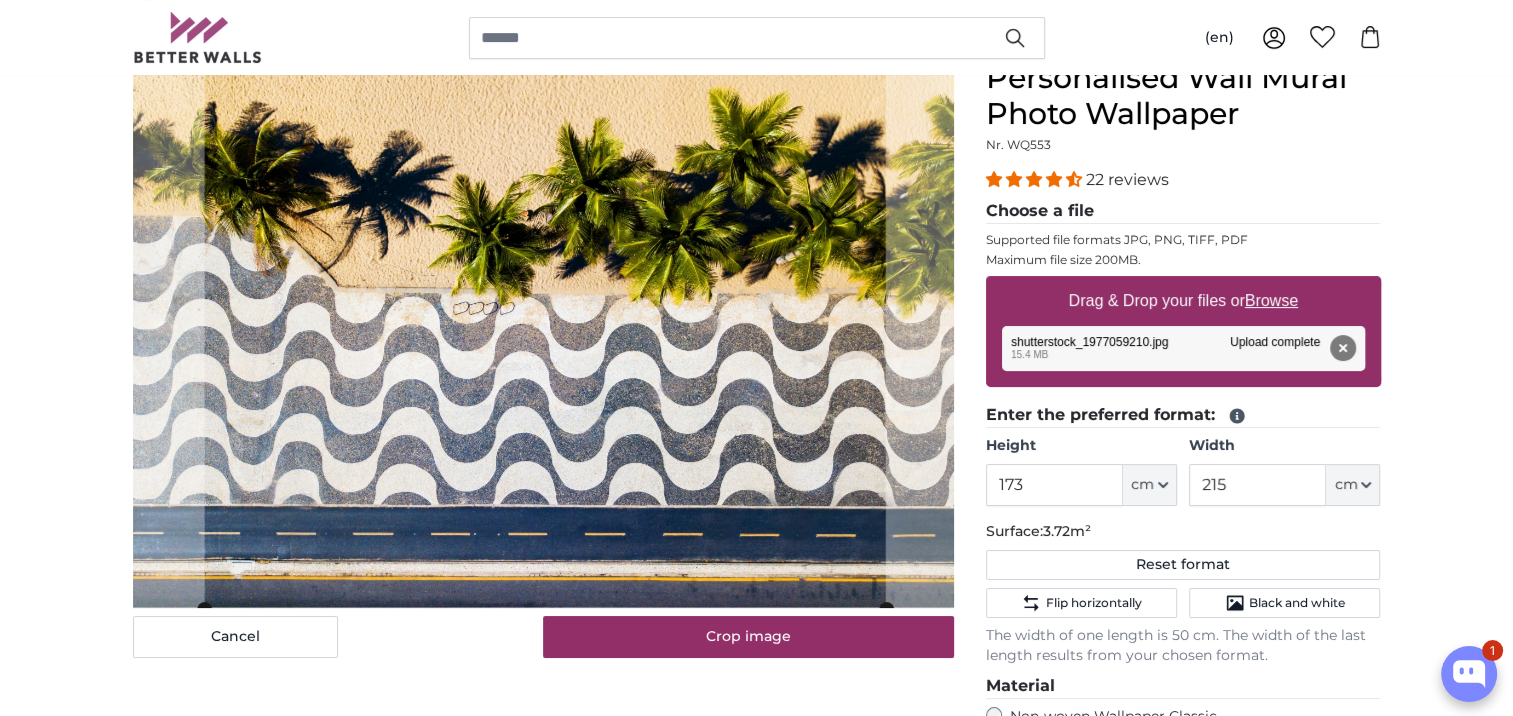 click 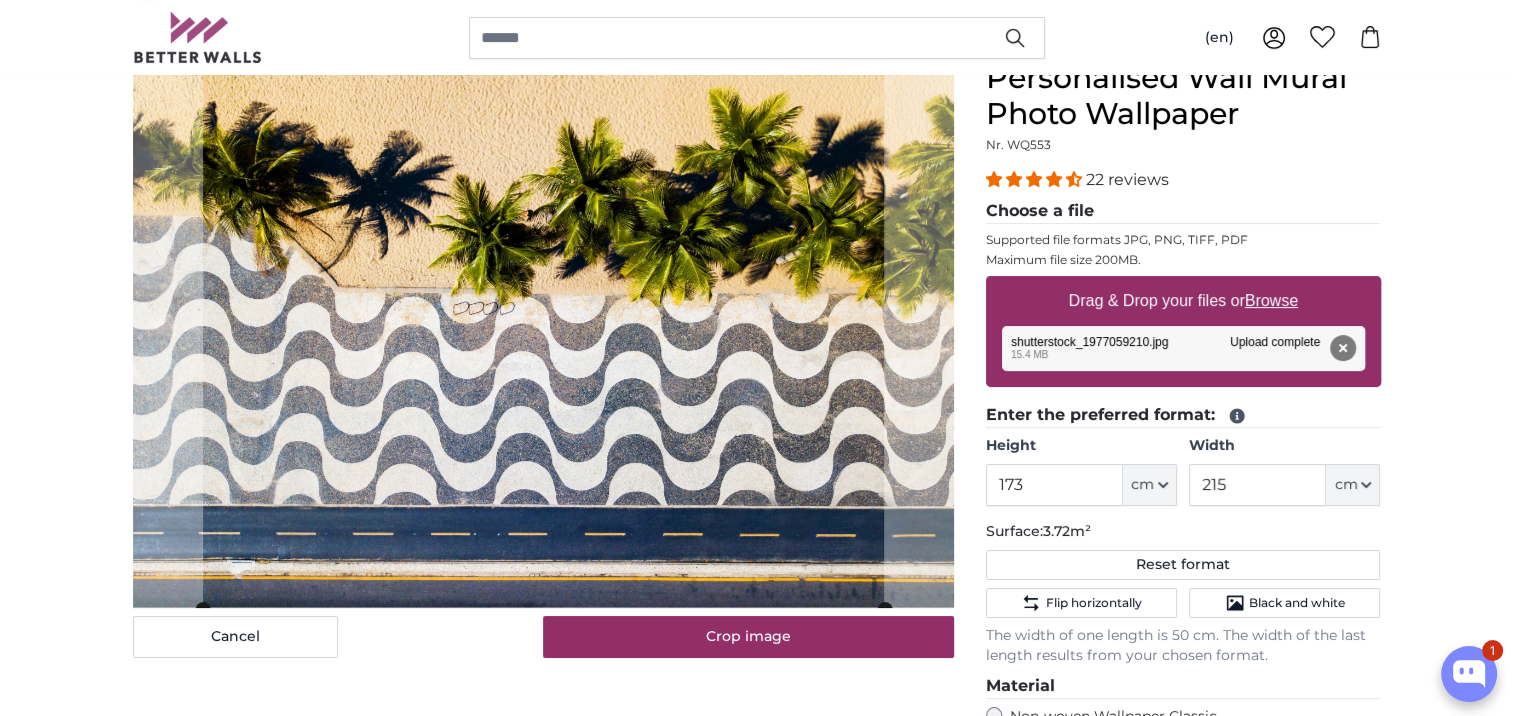 click 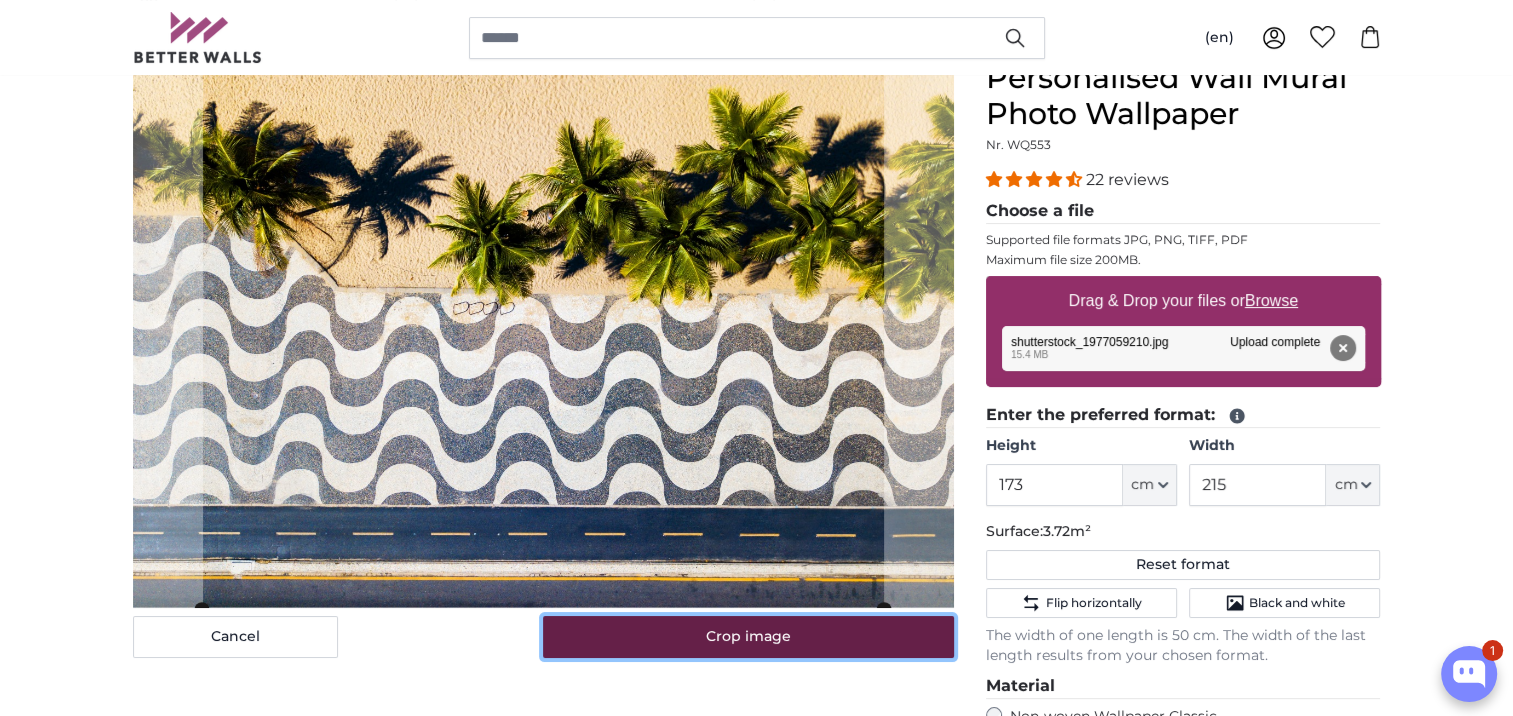 click on "Crop image" at bounding box center (748, 637) 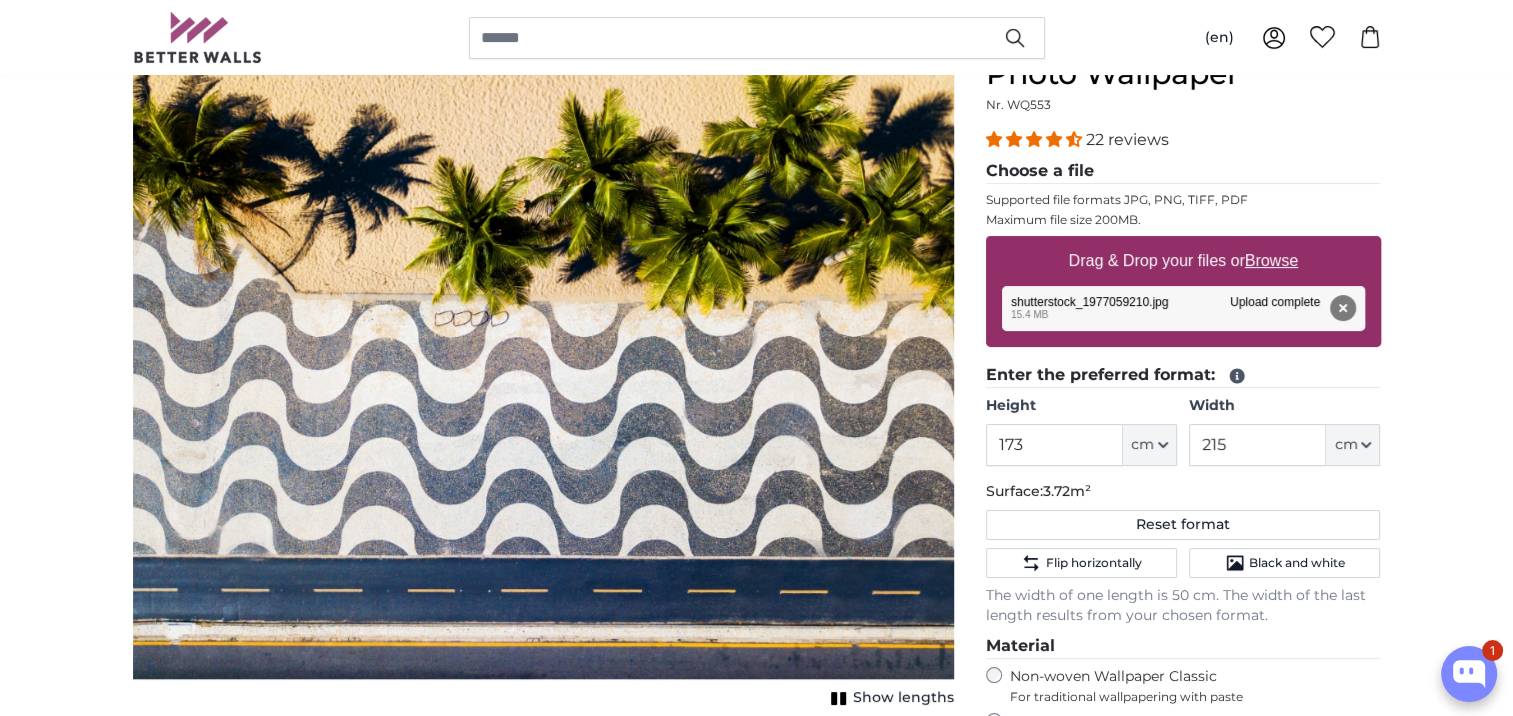 scroll, scrollTop: 200, scrollLeft: 0, axis: vertical 